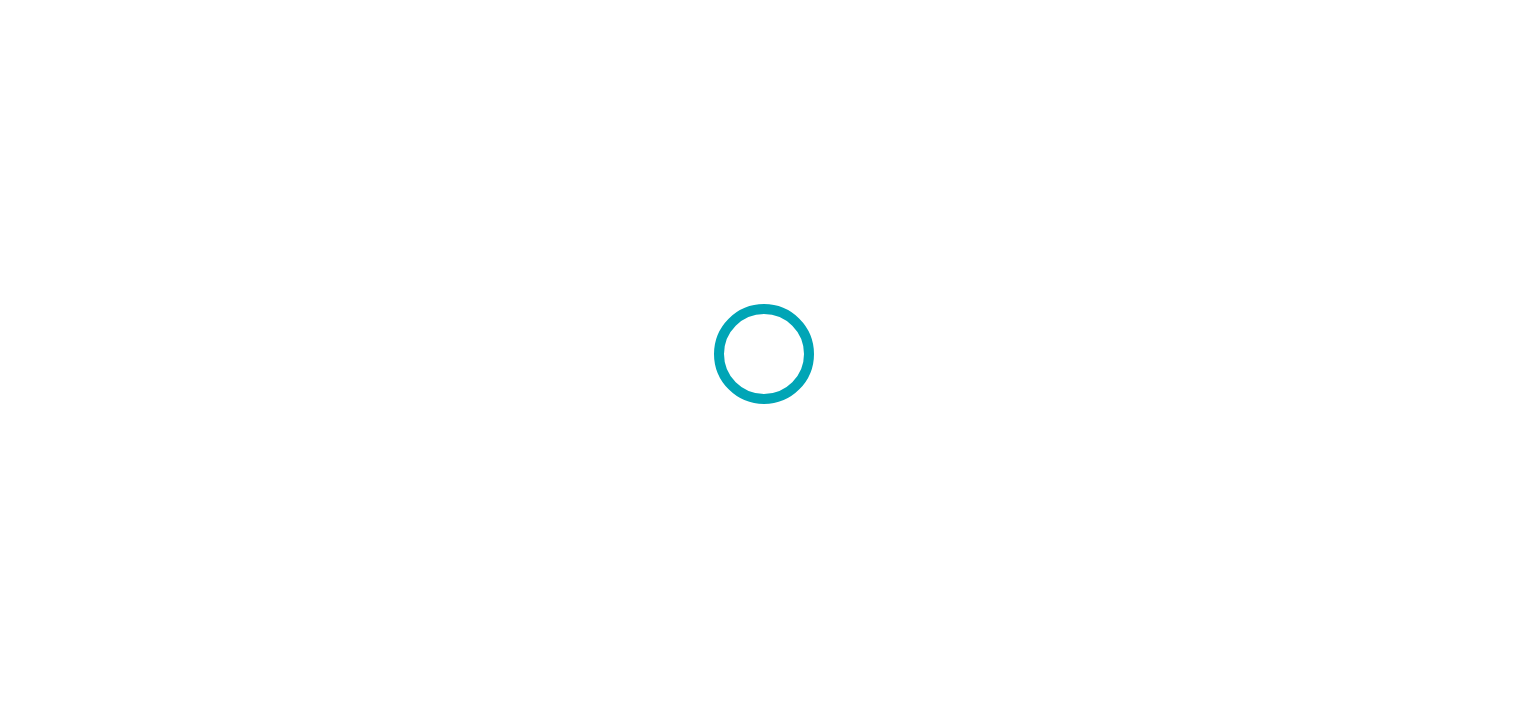 scroll, scrollTop: 0, scrollLeft: 0, axis: both 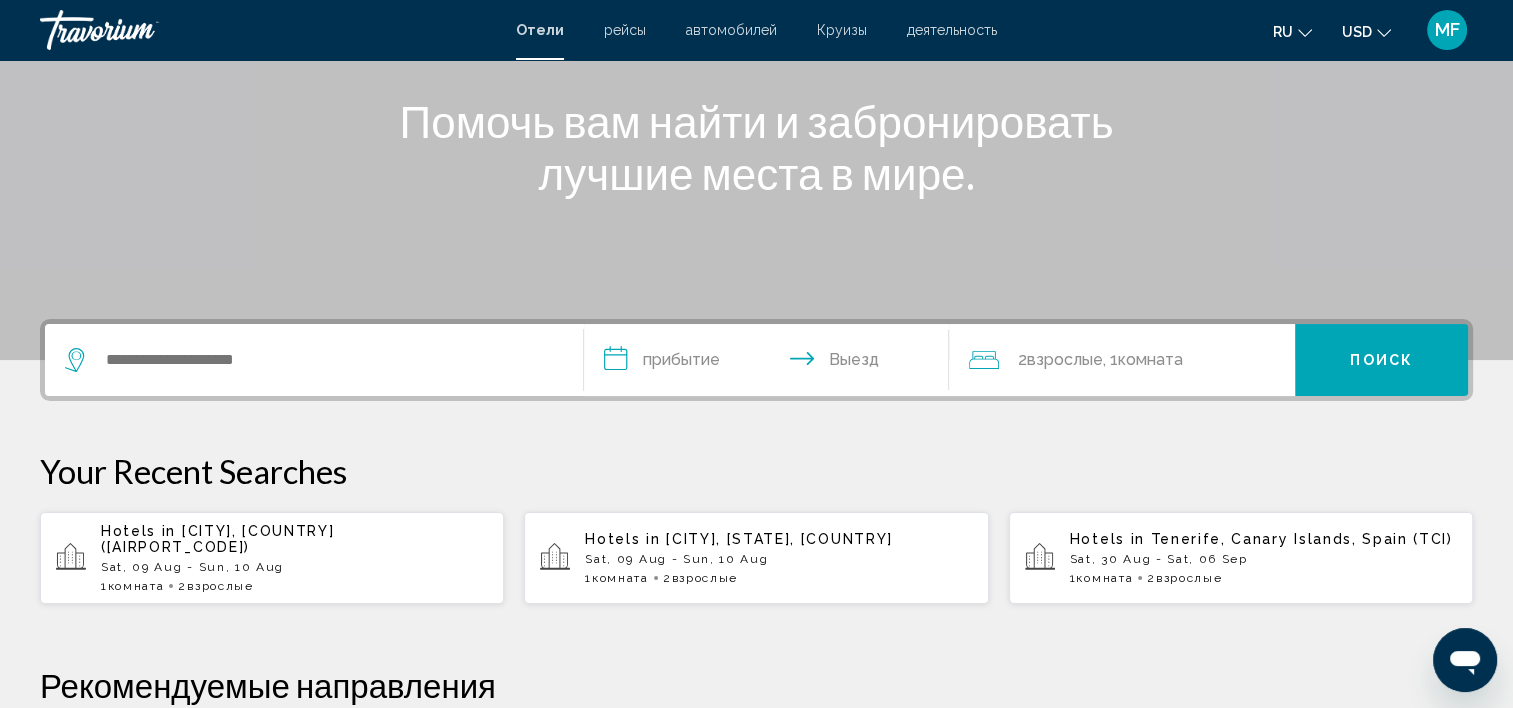 click on "Sat, 30 Aug - Sat, 06 Sep" at bounding box center (1263, 559) 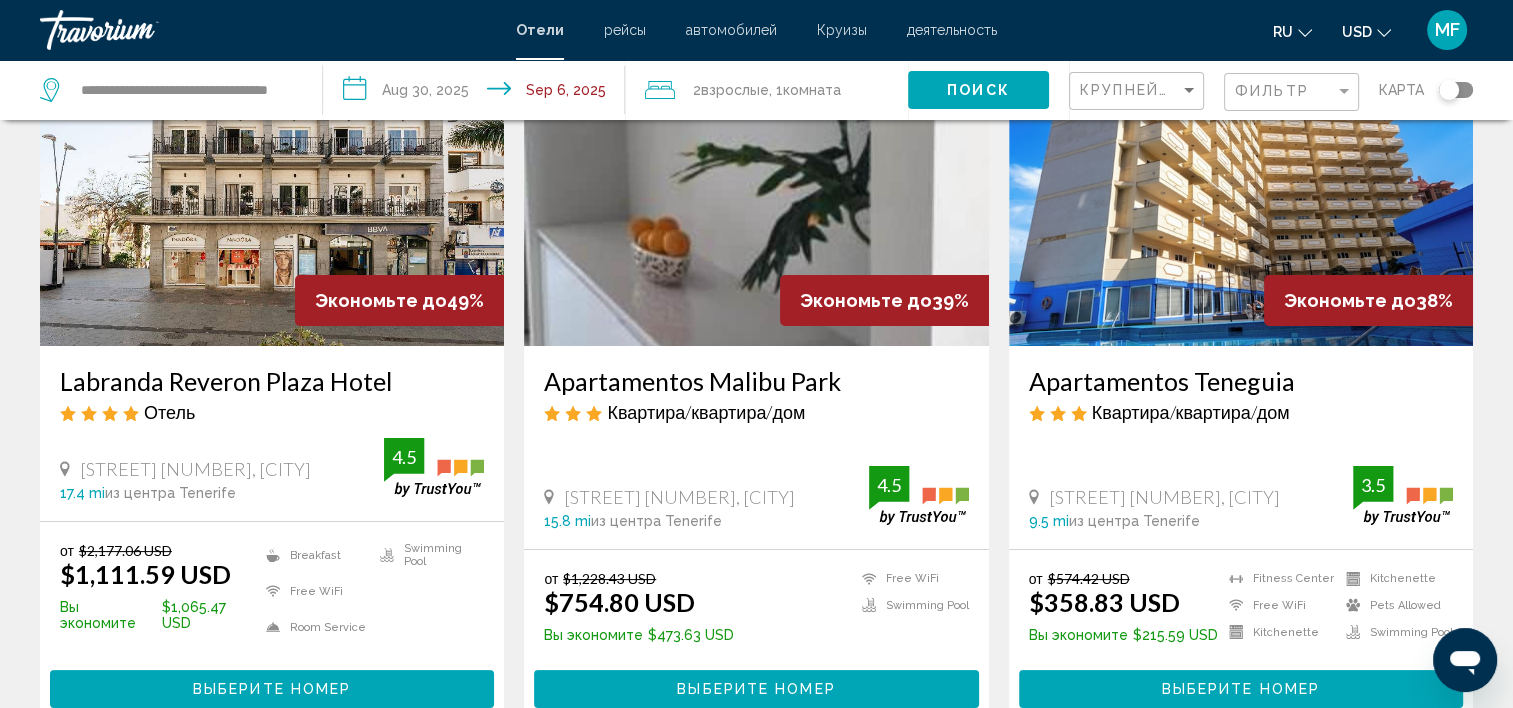 scroll, scrollTop: 160, scrollLeft: 0, axis: vertical 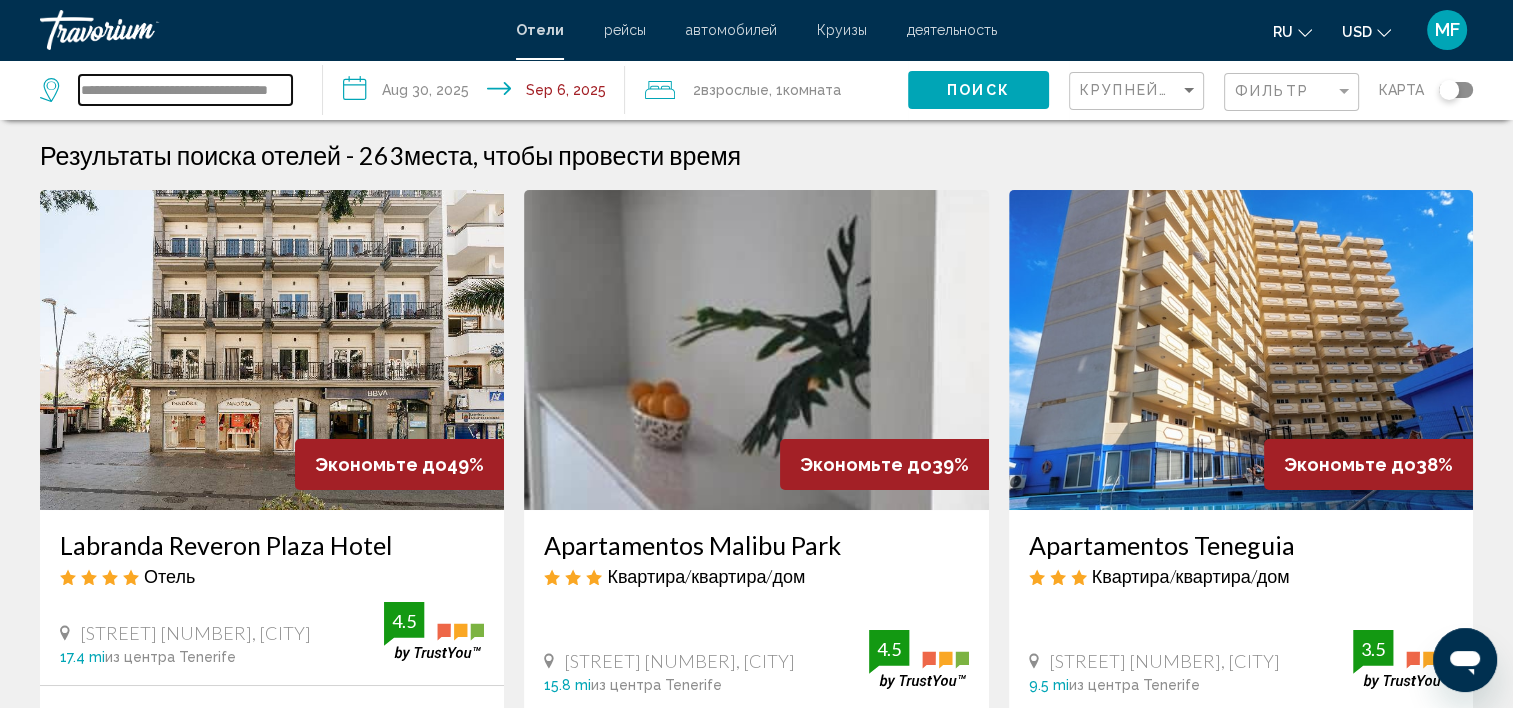 click on "**********" at bounding box center [185, 90] 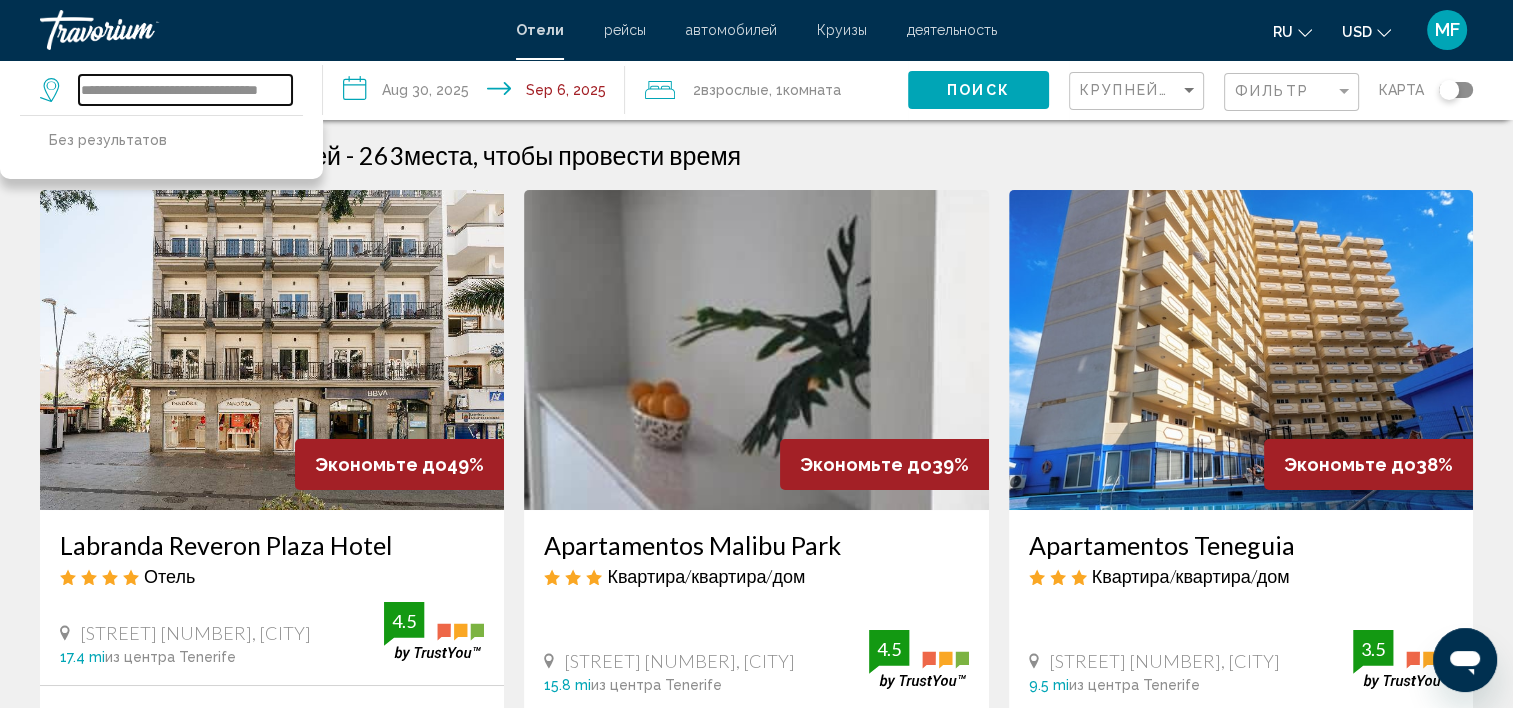 type on "**********" 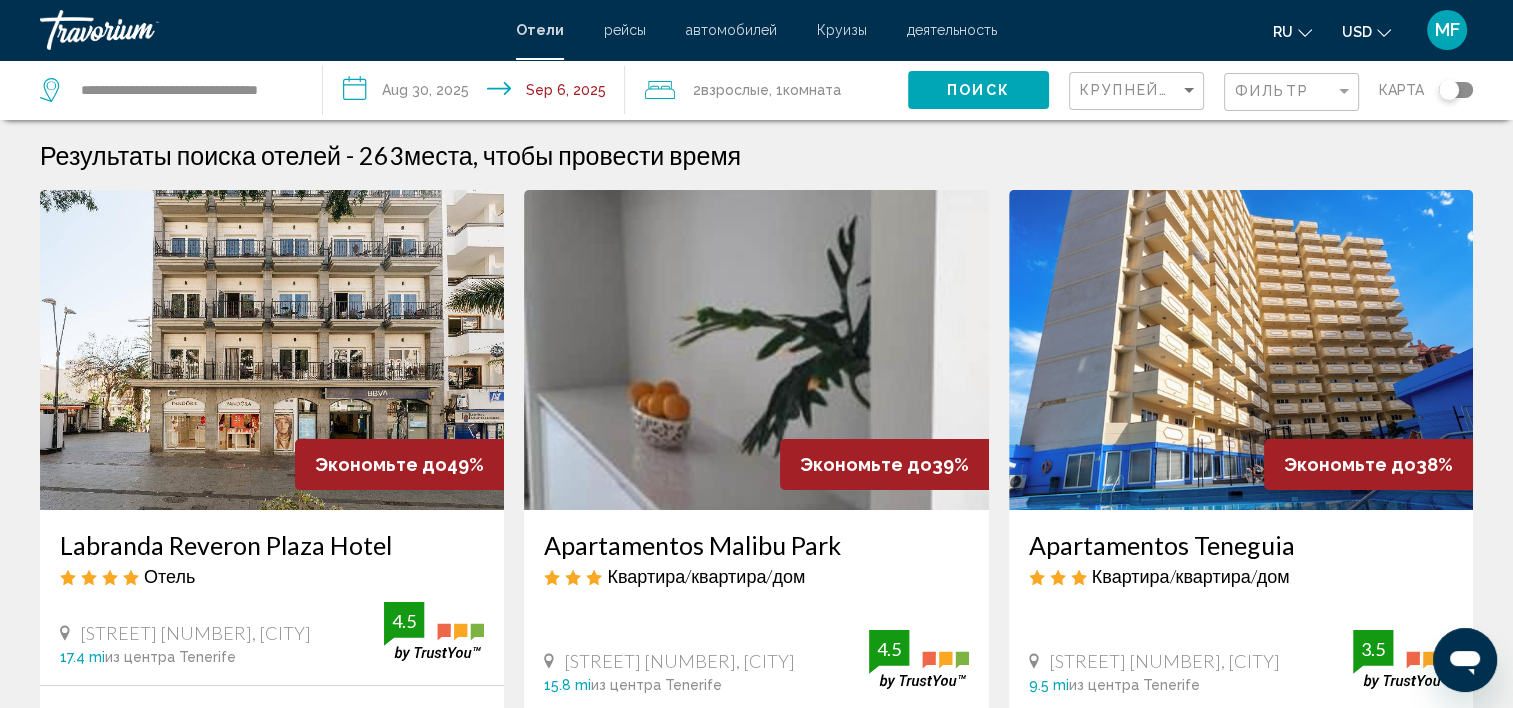 click 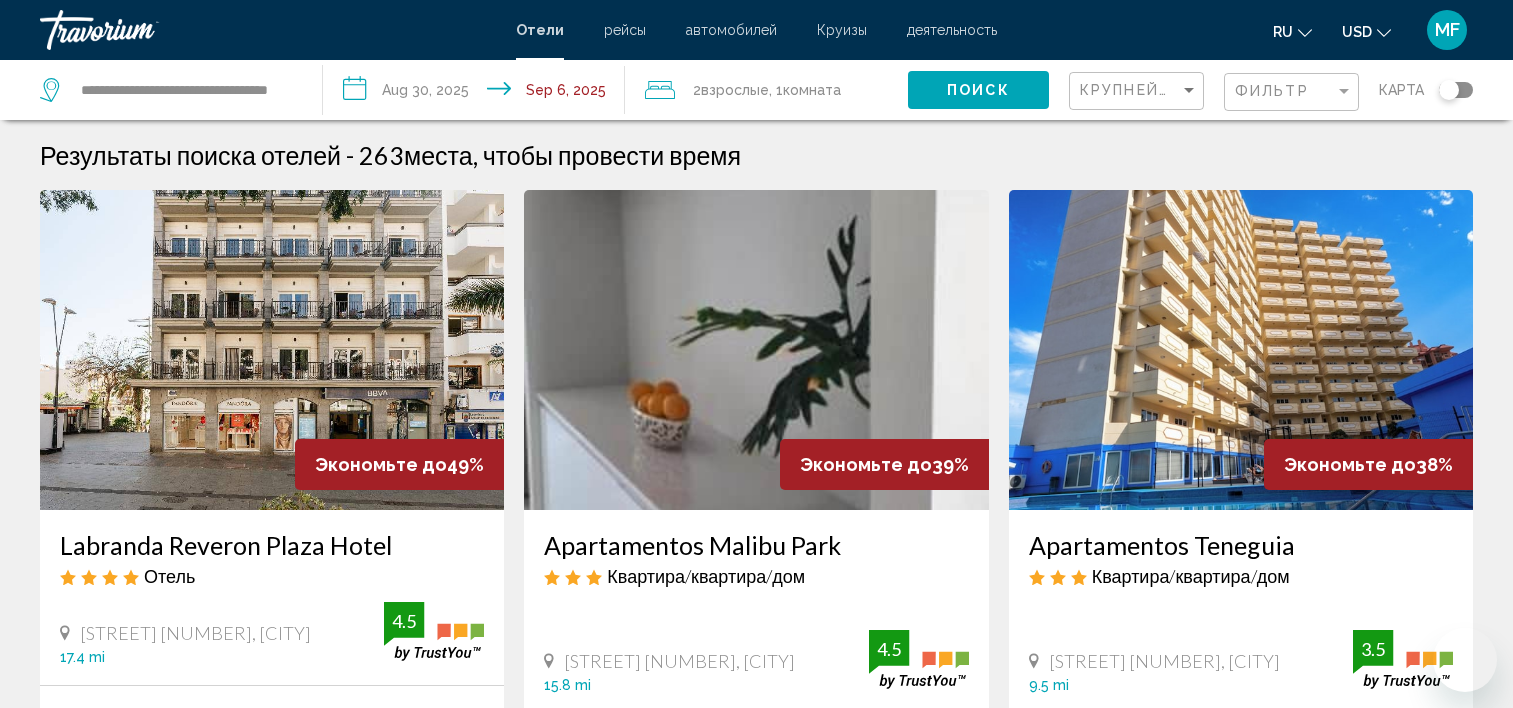 scroll, scrollTop: 0, scrollLeft: 0, axis: both 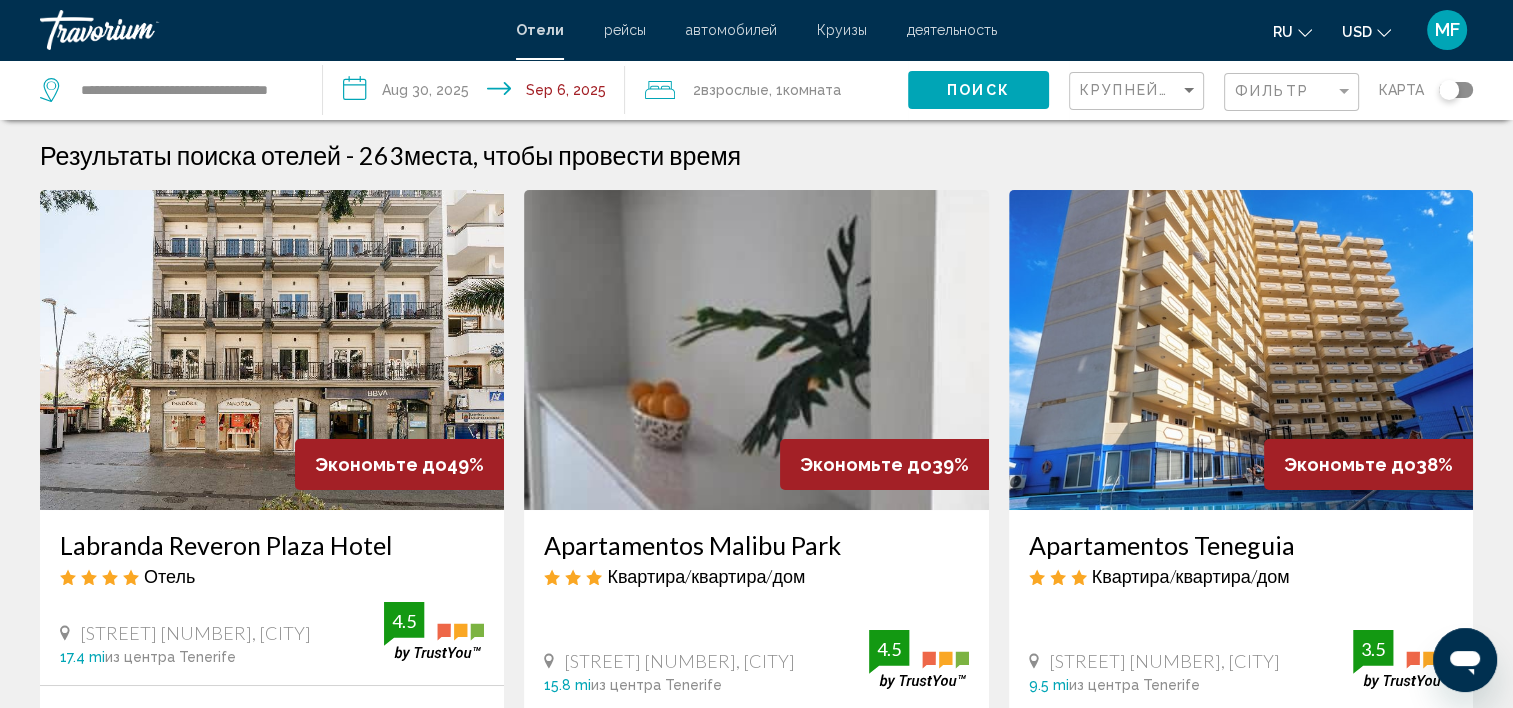 click on "Результаты поиска отелей  -   263  места, чтобы провести время" at bounding box center [756, 155] 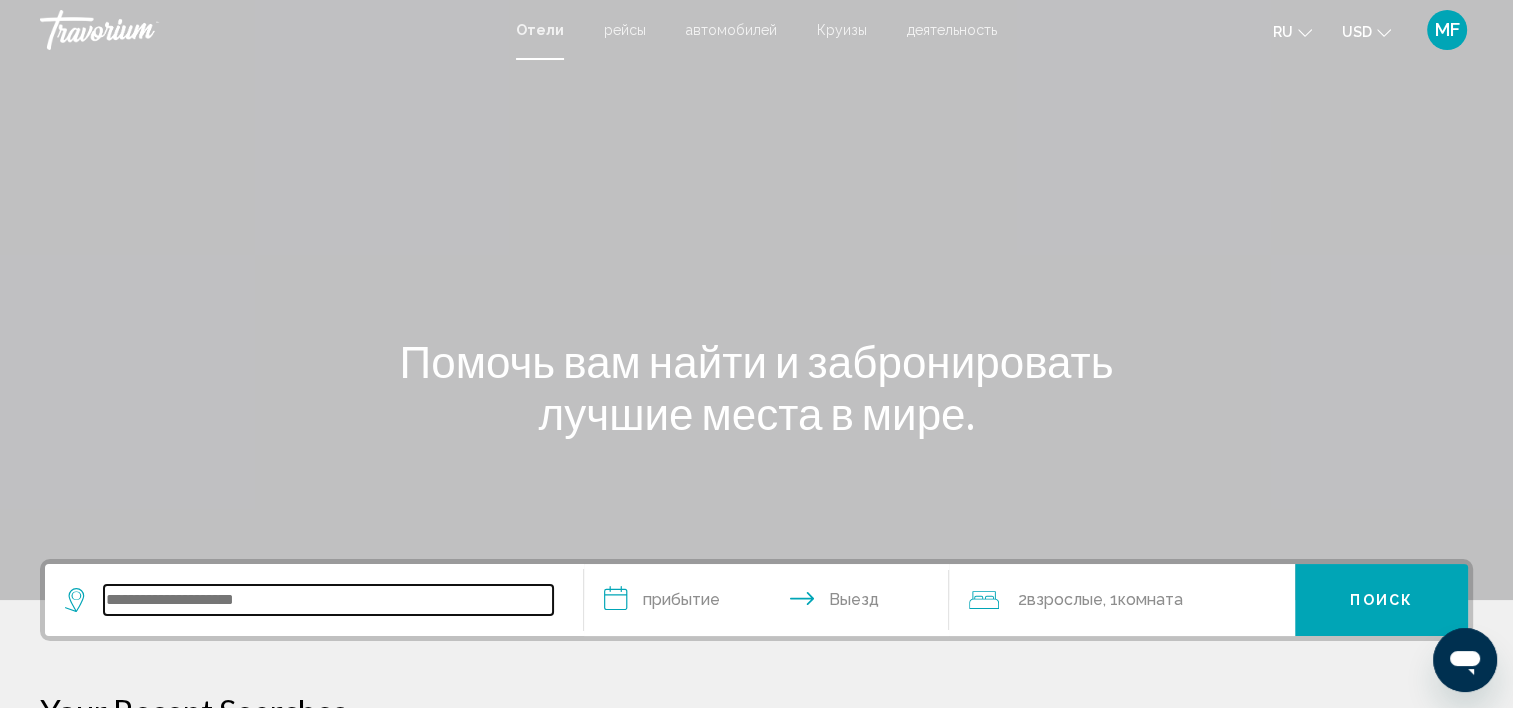 click at bounding box center [328, 600] 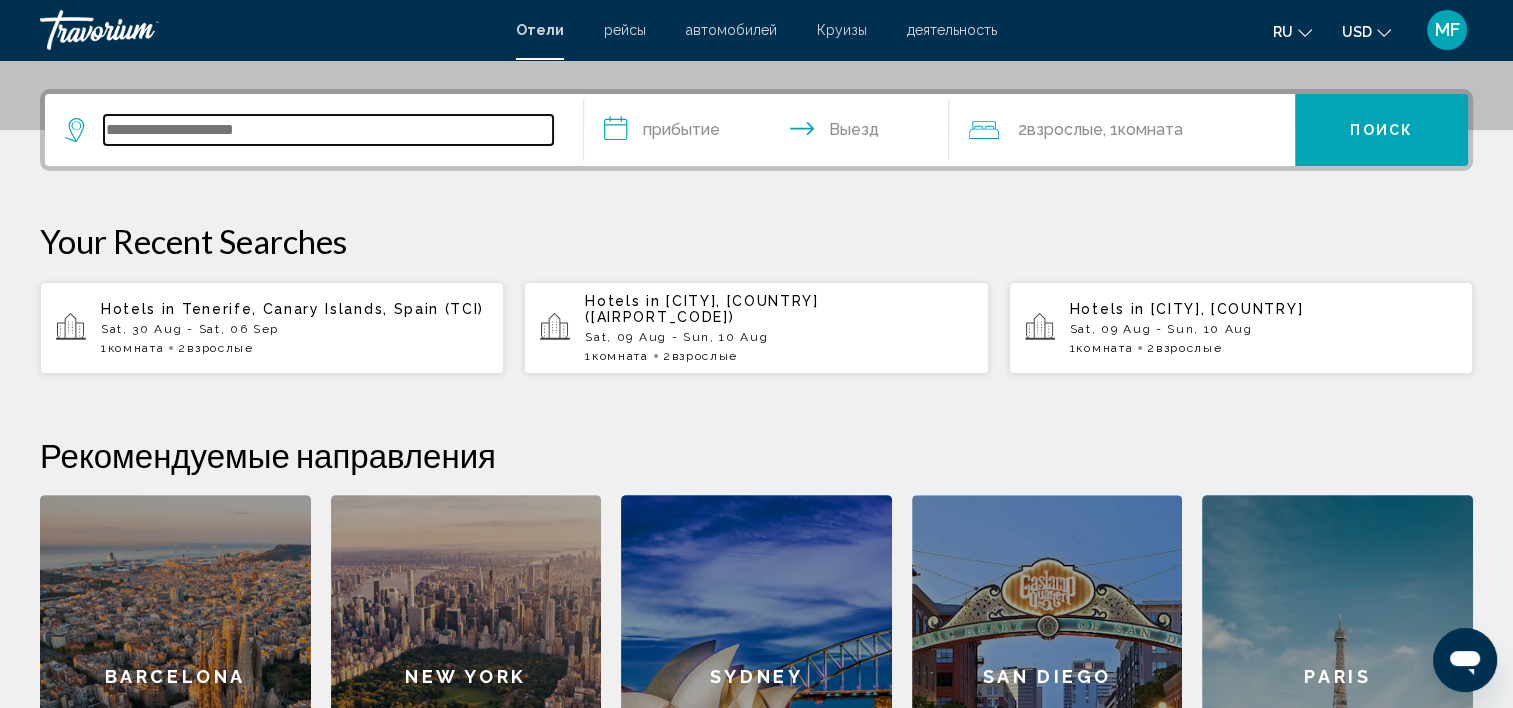 scroll, scrollTop: 493, scrollLeft: 0, axis: vertical 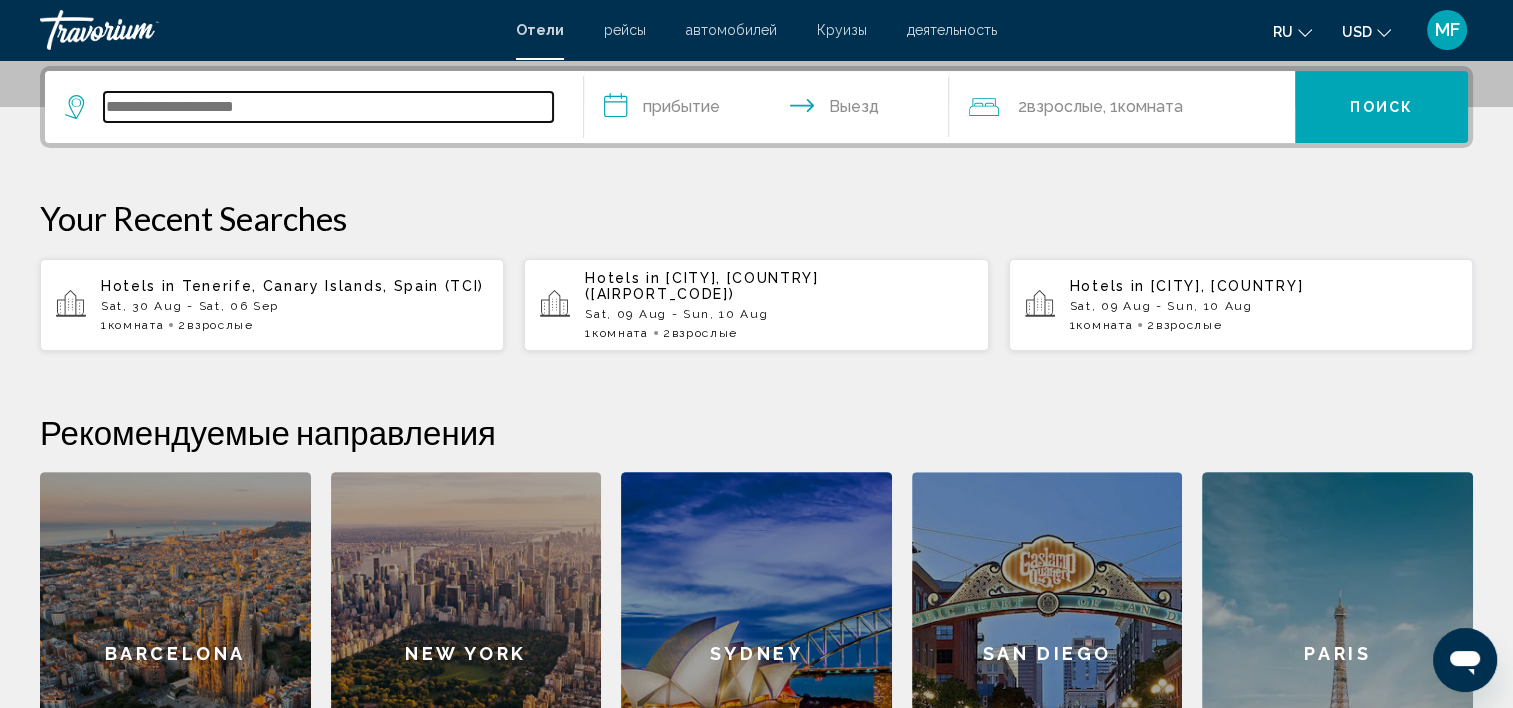 click at bounding box center [328, 107] 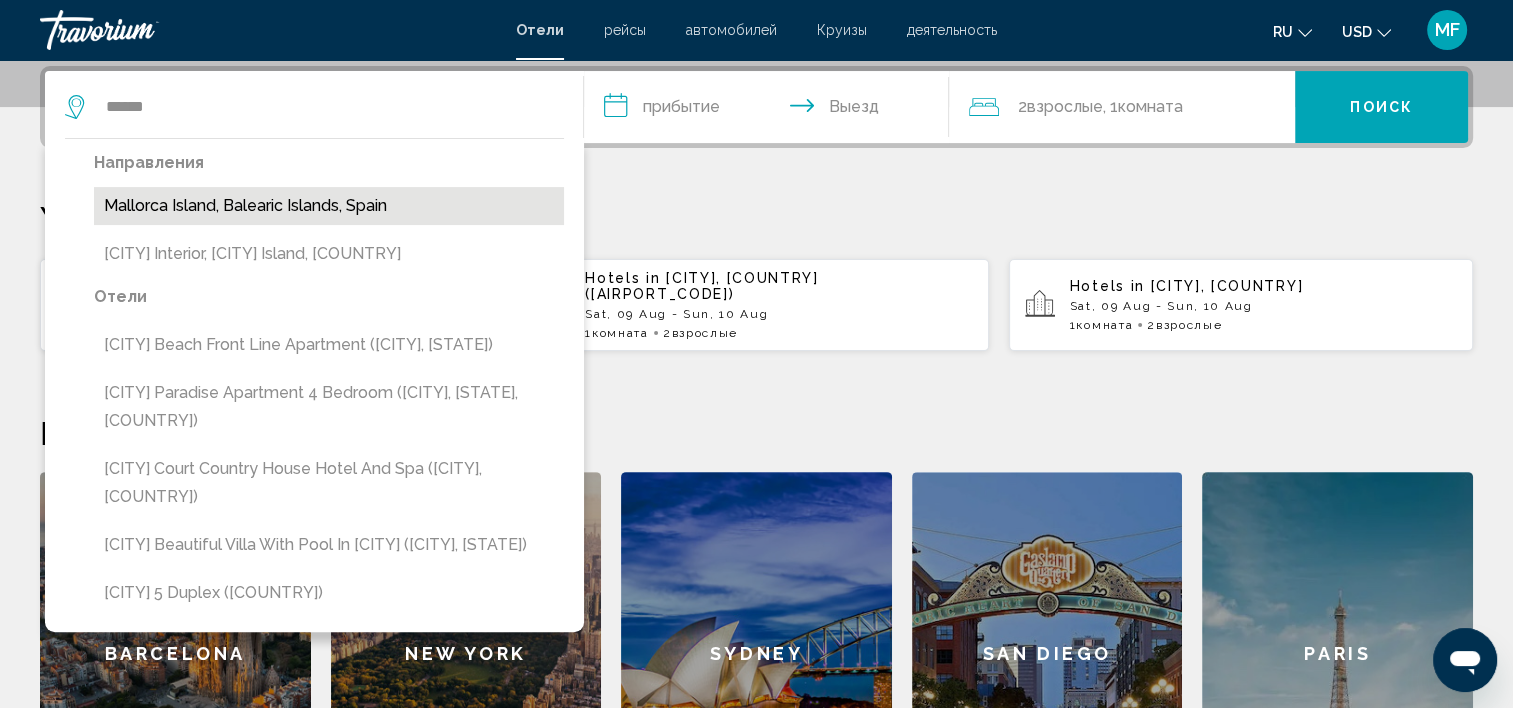 click on "Mallorca Island, Balearic Islands, Spain" at bounding box center (329, 206) 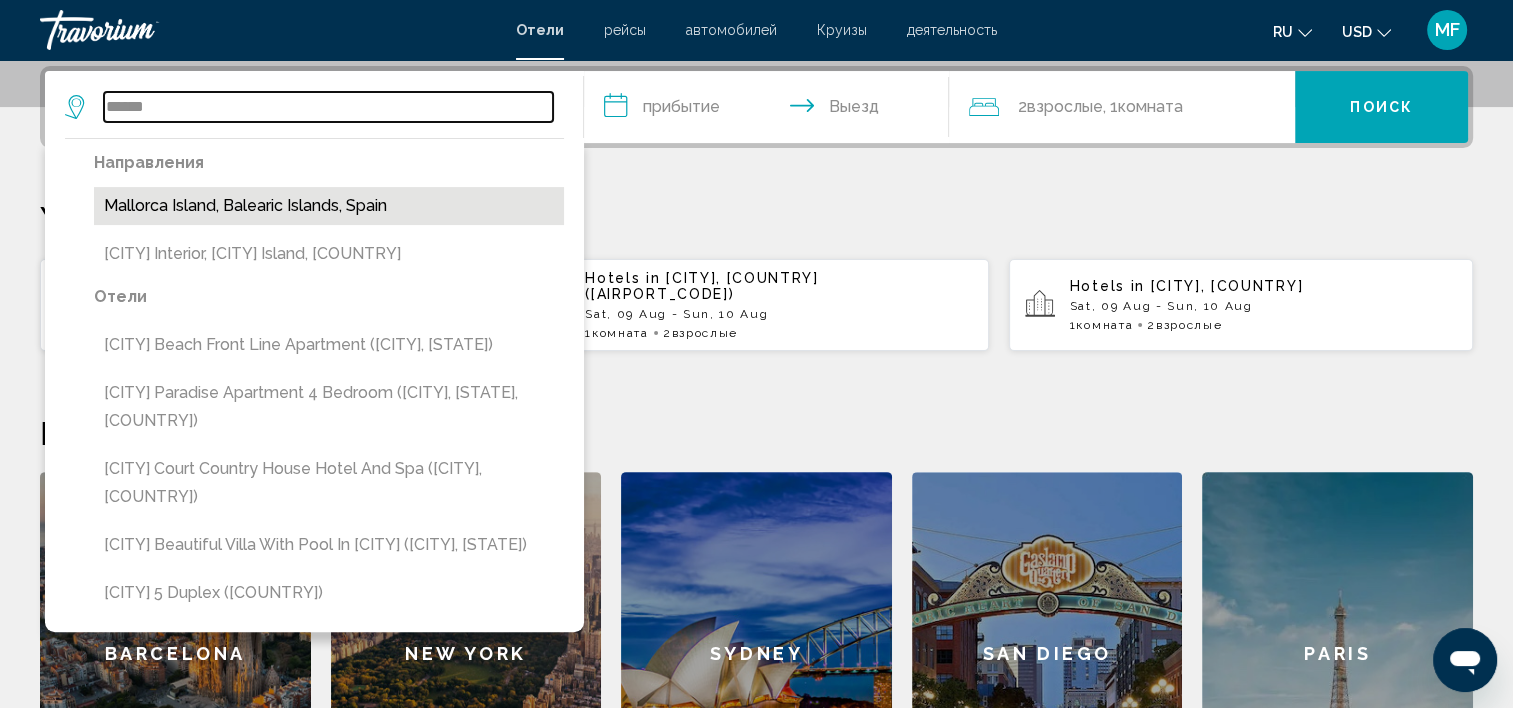 type on "**********" 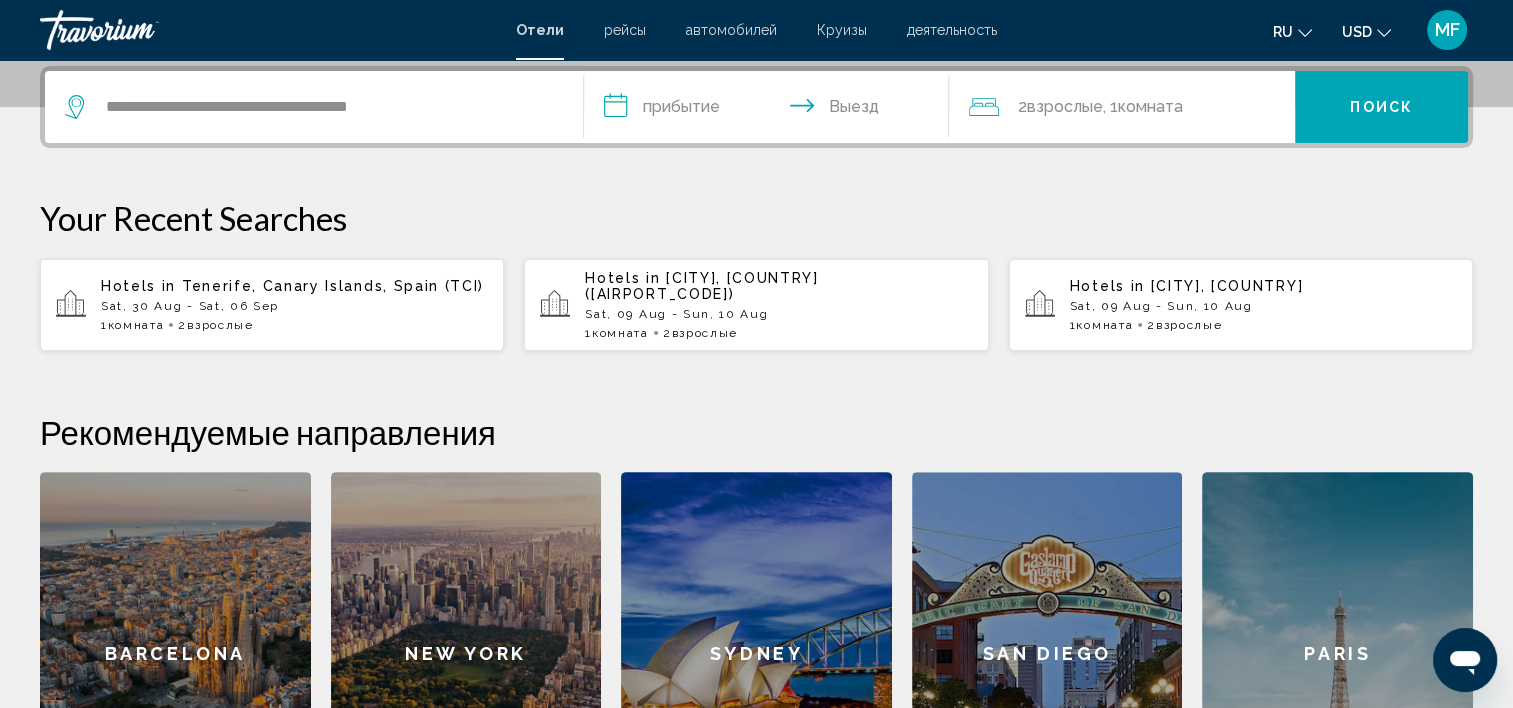 click on "**********" at bounding box center (771, 110) 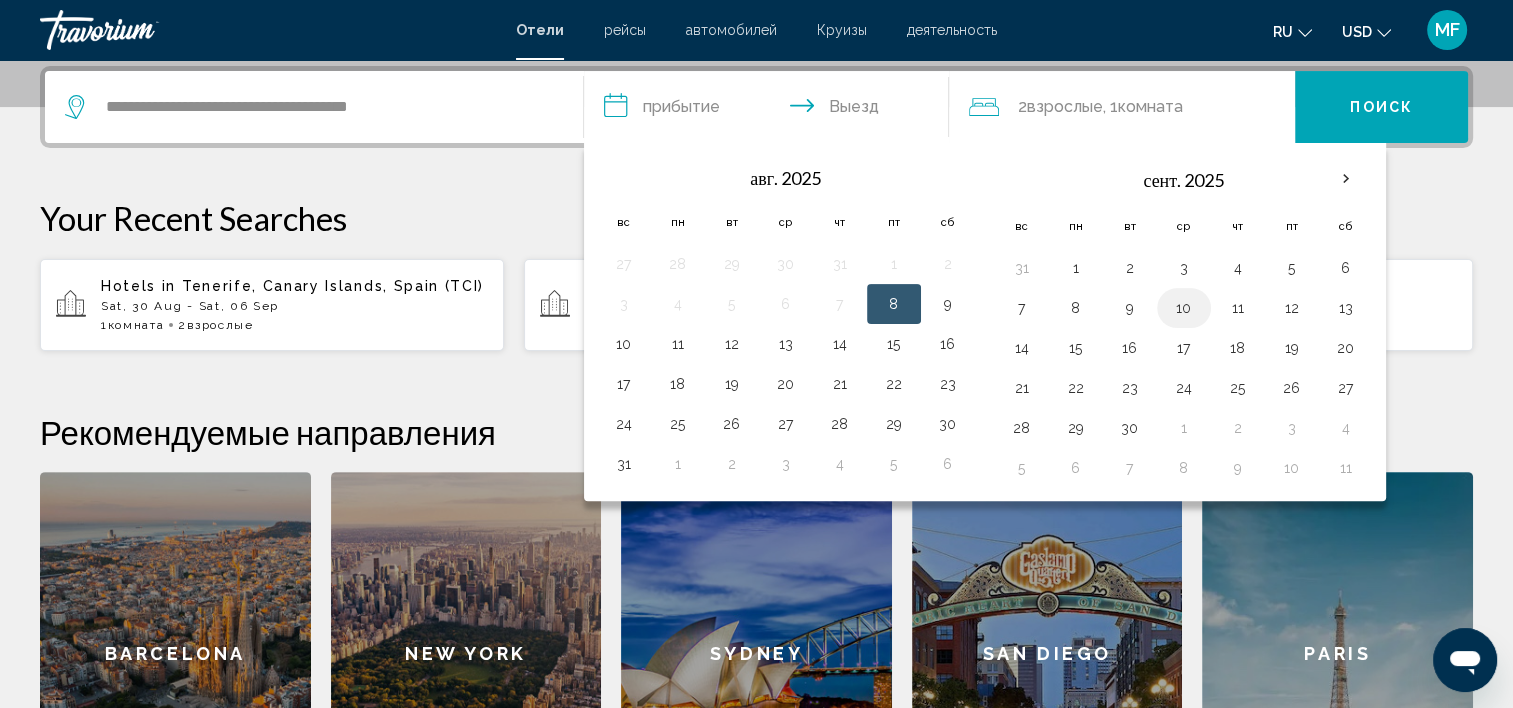 click on "10" at bounding box center [1184, 308] 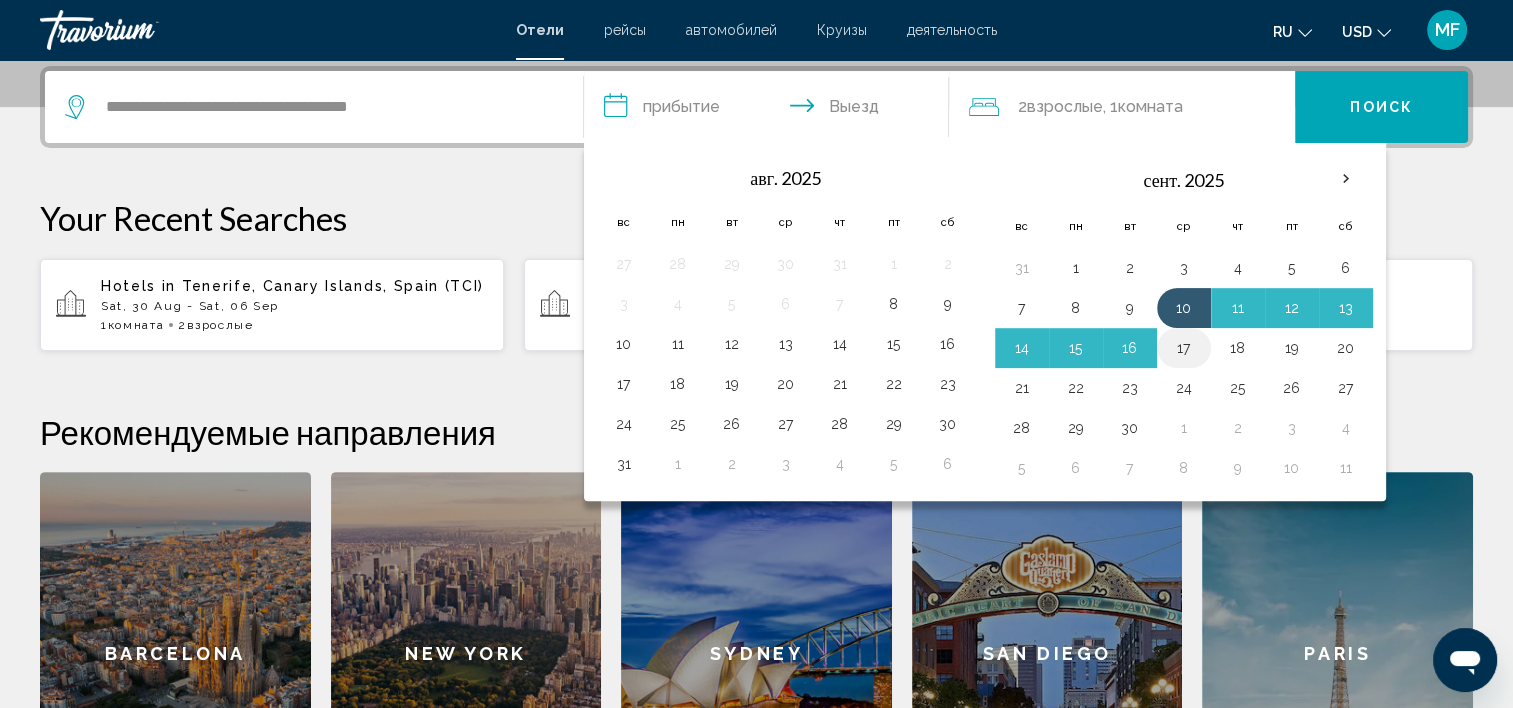 click on "17" at bounding box center [1184, 348] 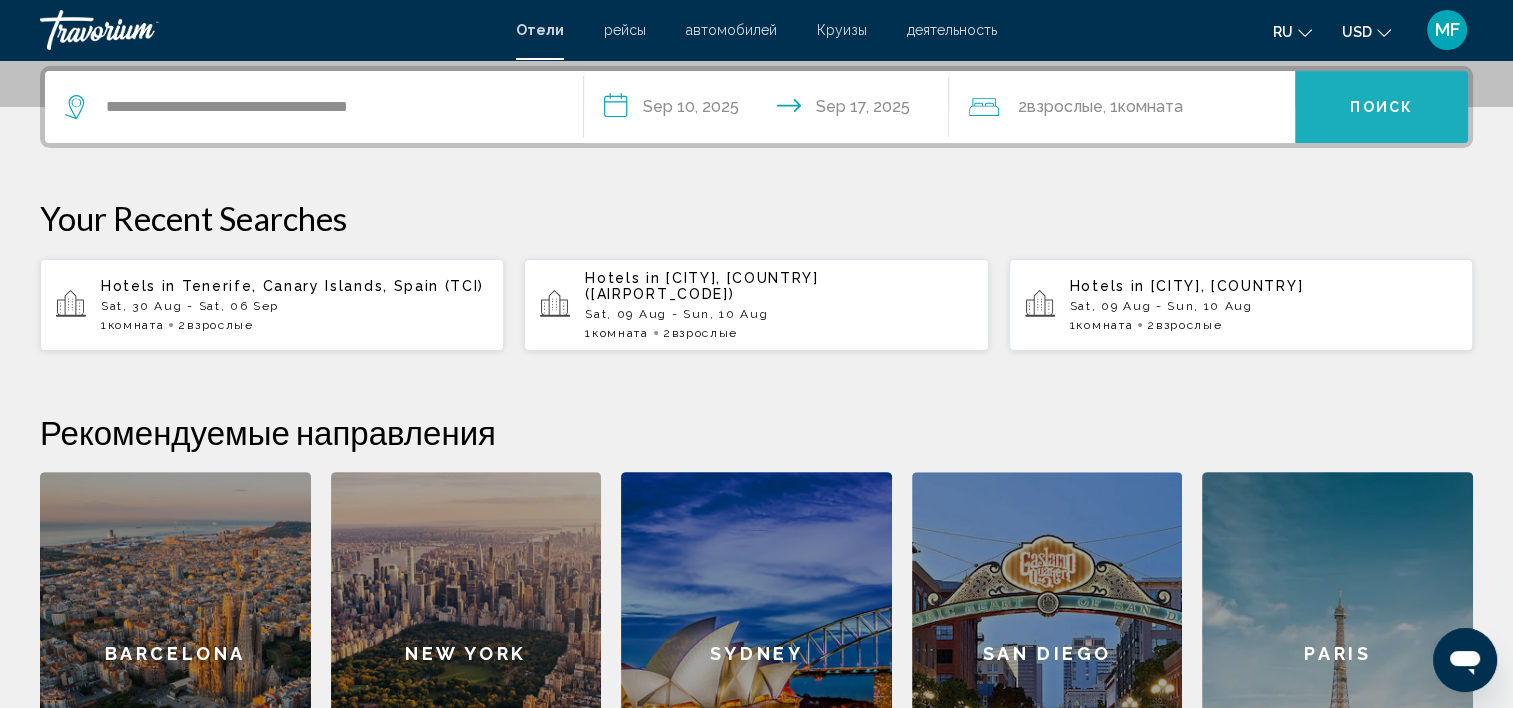click on "Поиск" at bounding box center [1381, 108] 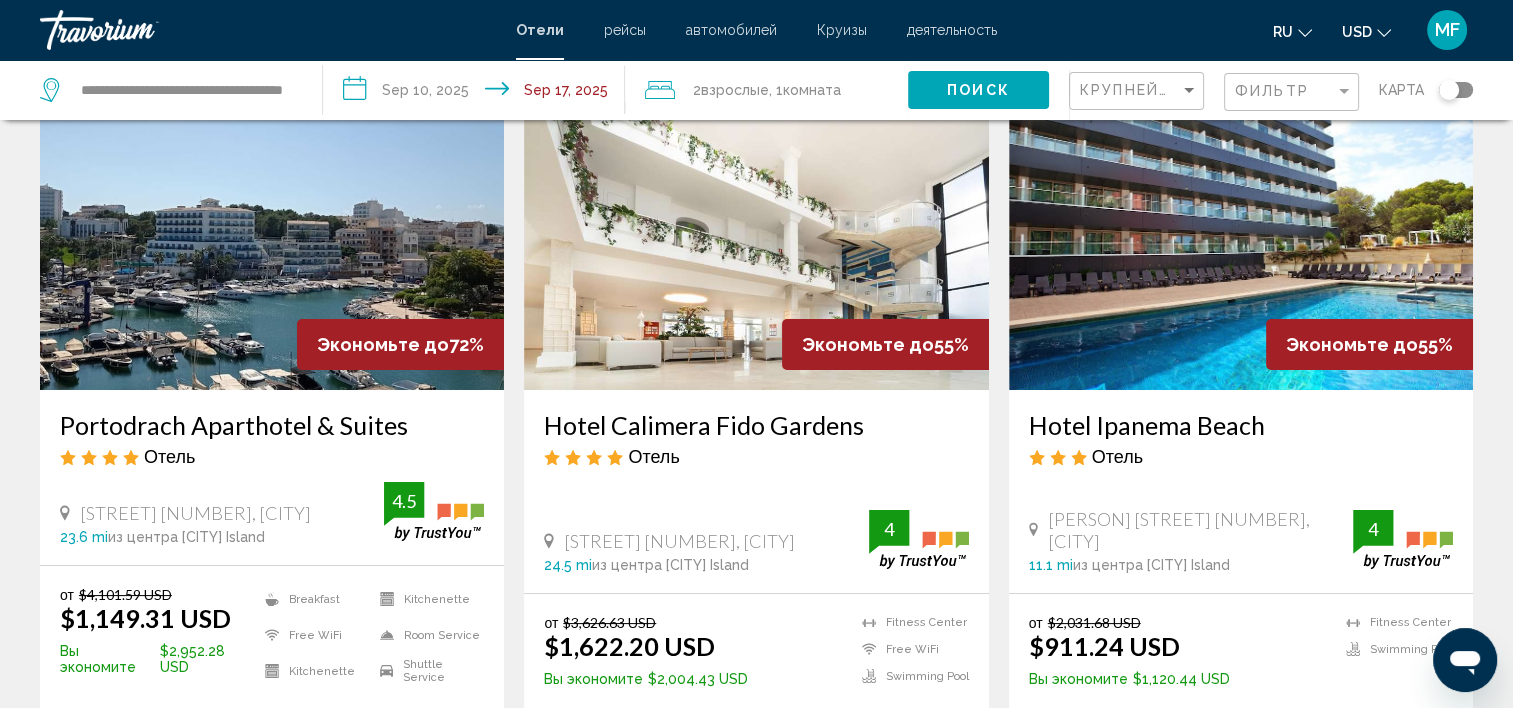 scroll, scrollTop: 160, scrollLeft: 0, axis: vertical 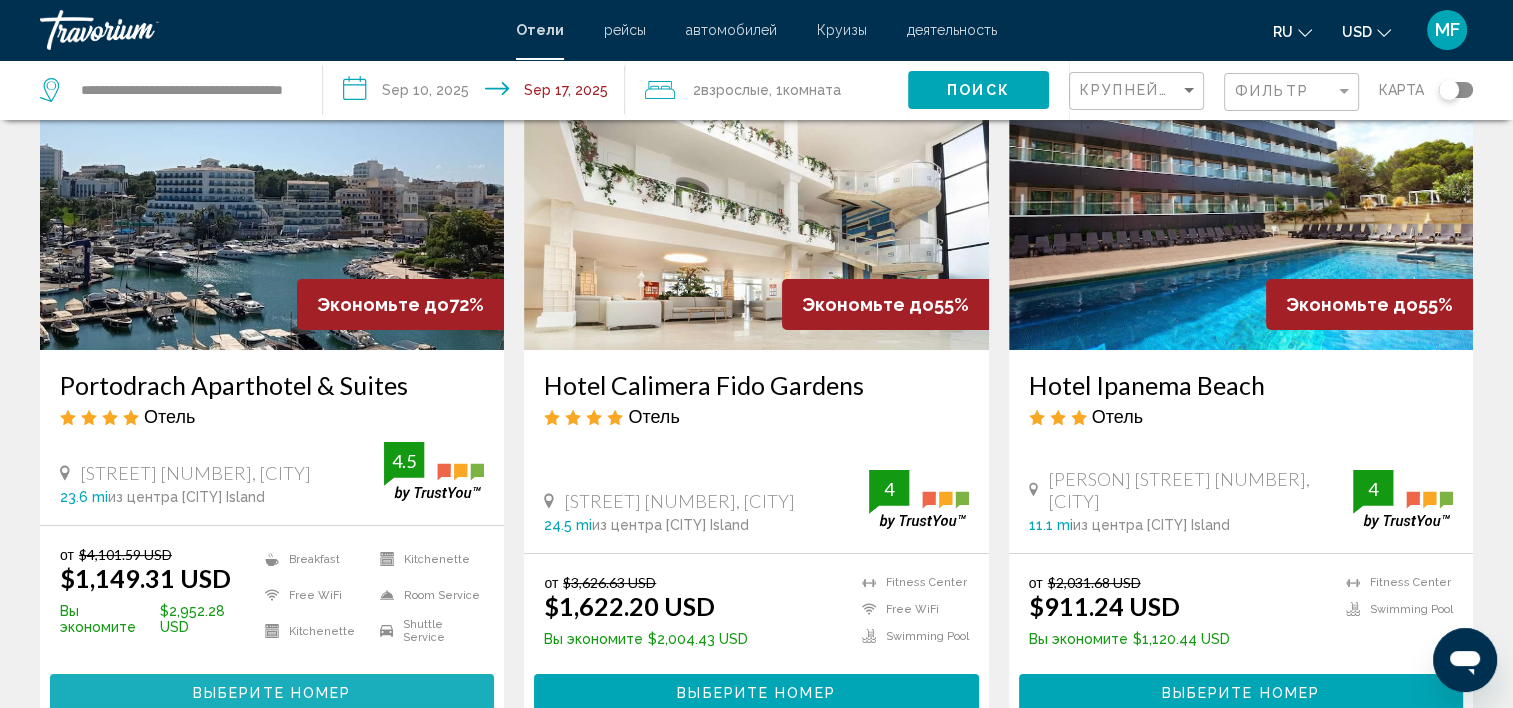 click on "Выберите номер" at bounding box center (272, 694) 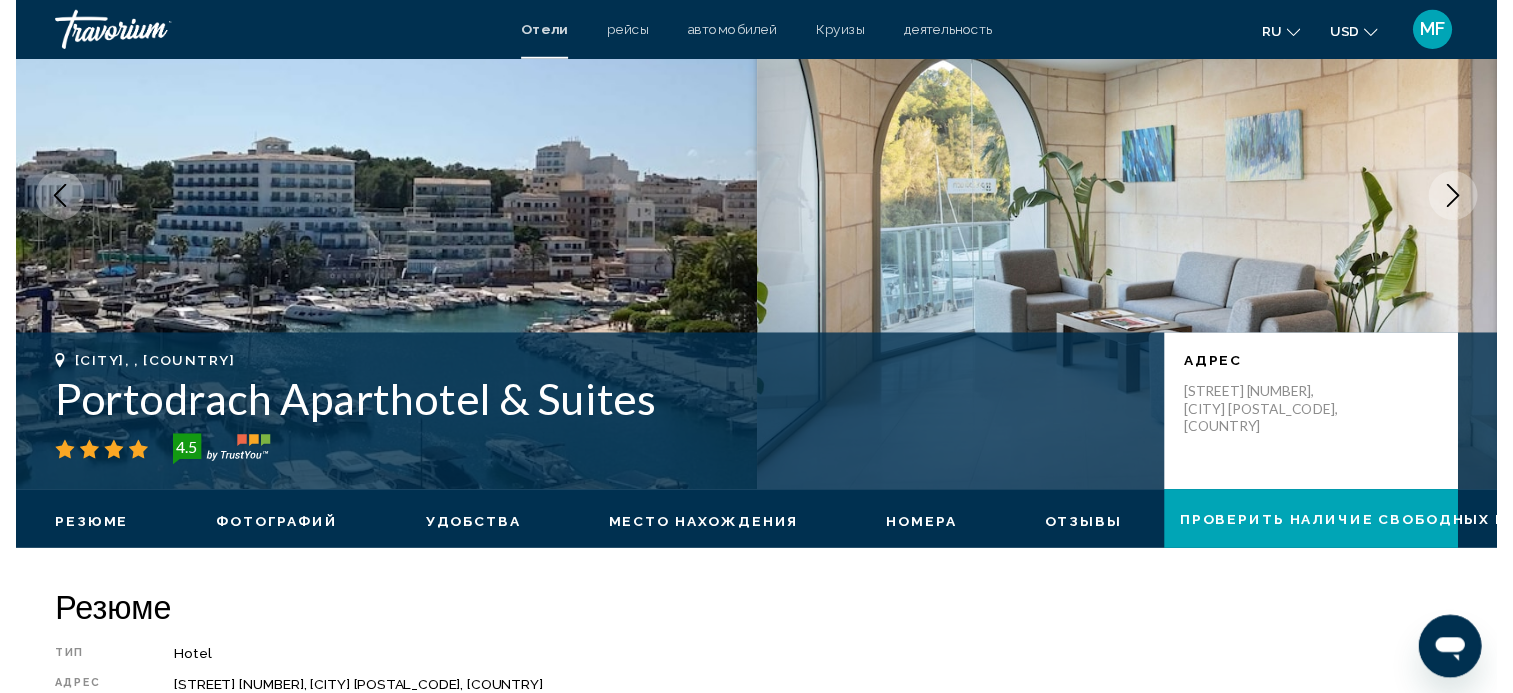 scroll, scrollTop: 6, scrollLeft: 0, axis: vertical 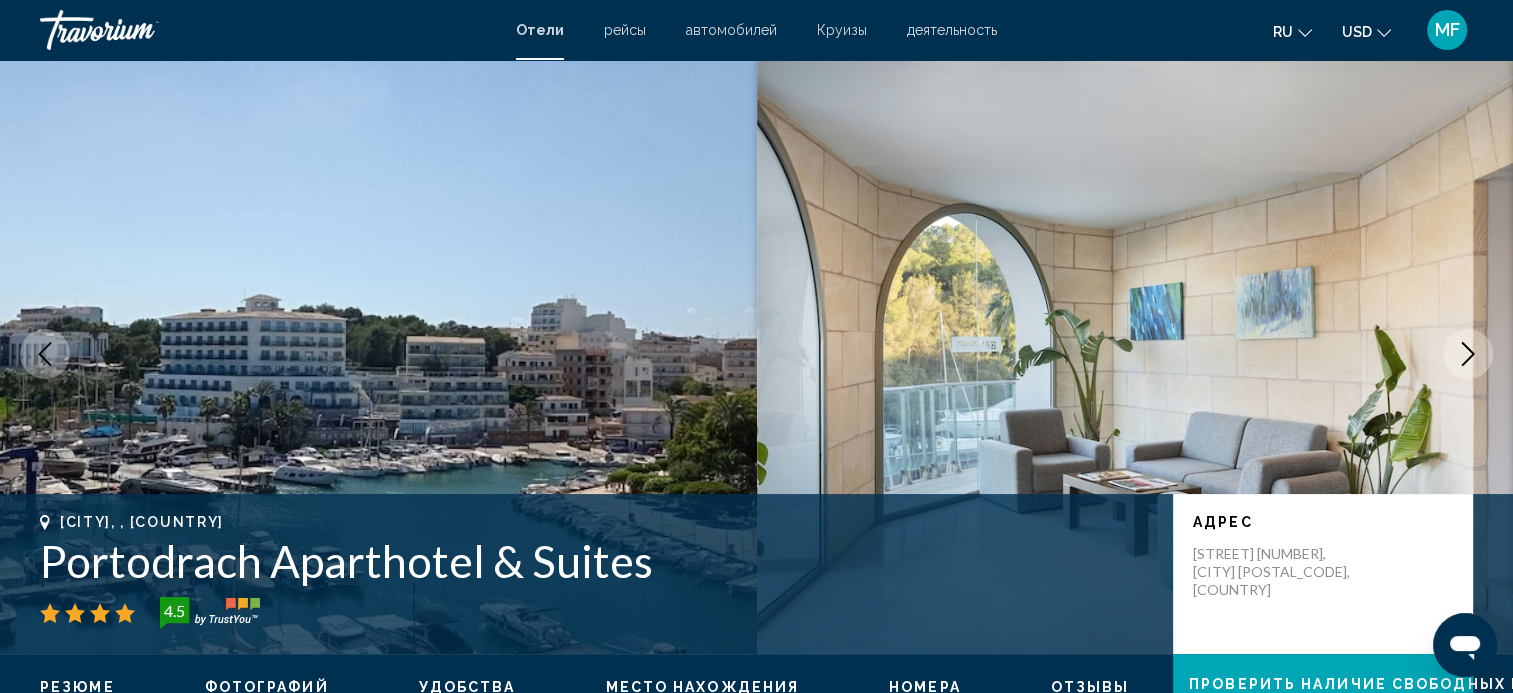 click 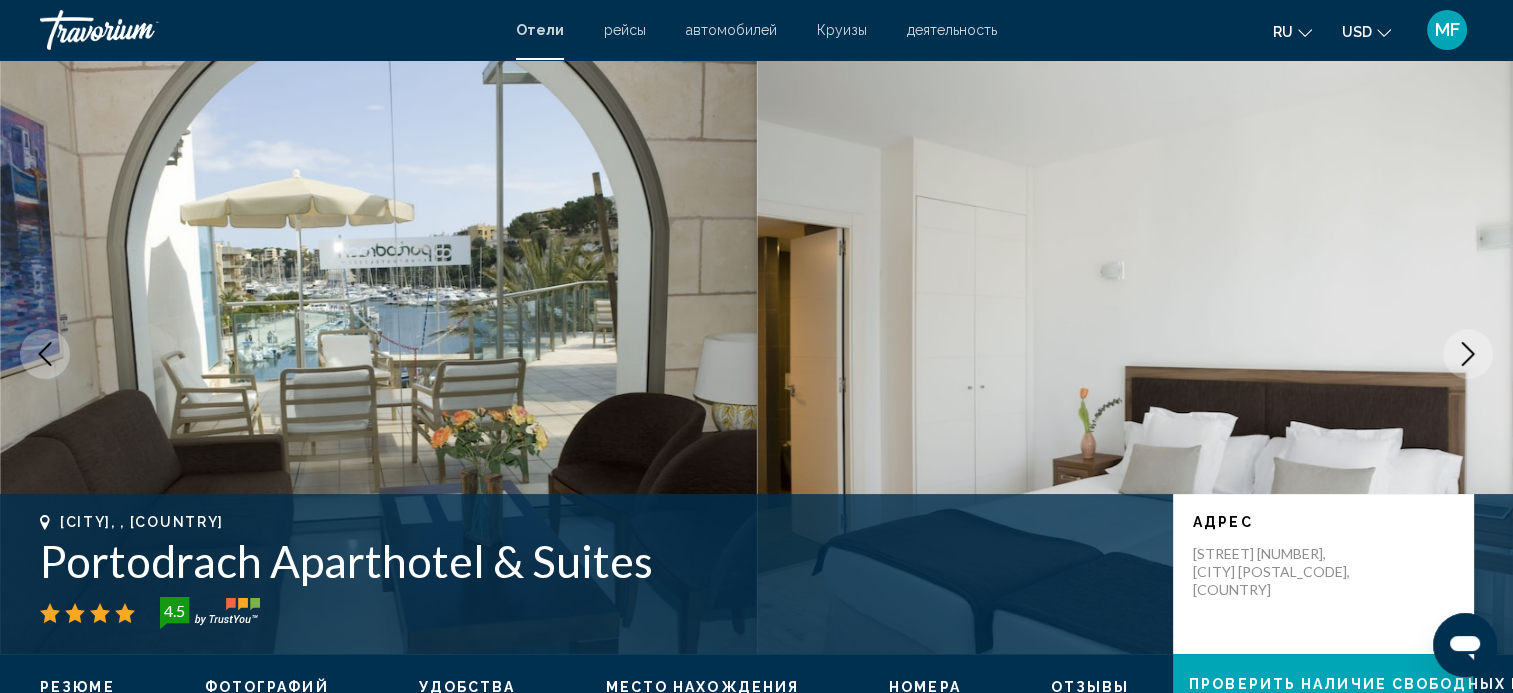 click 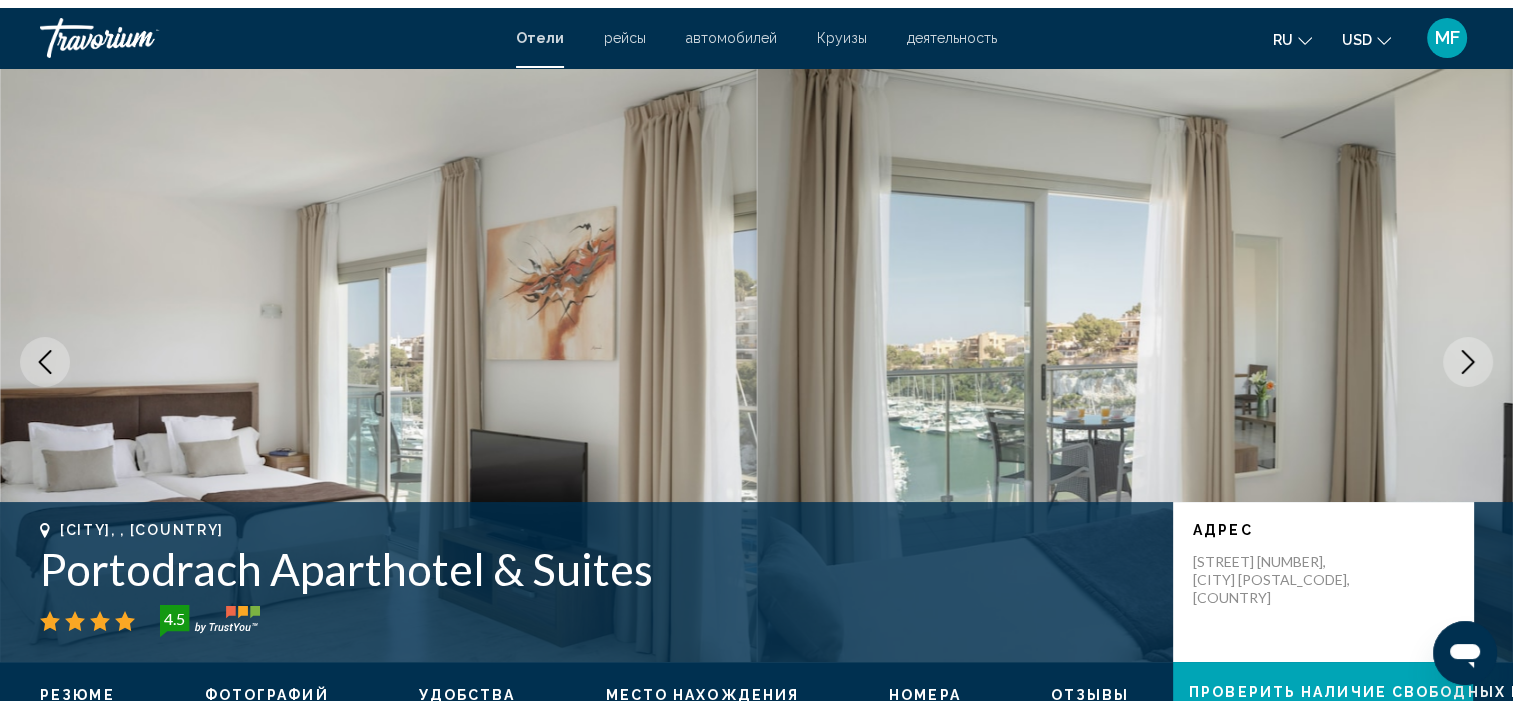 scroll, scrollTop: 612, scrollLeft: 0, axis: vertical 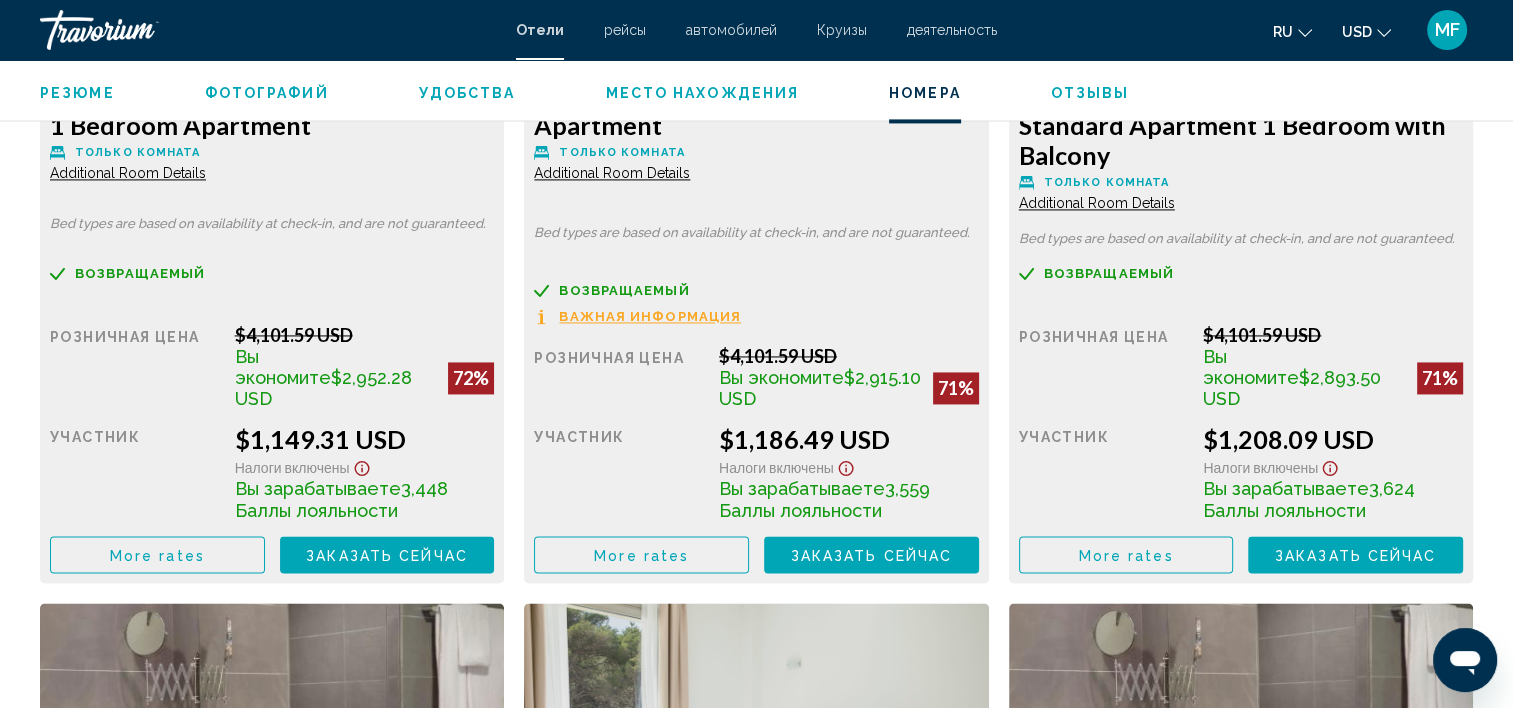 type 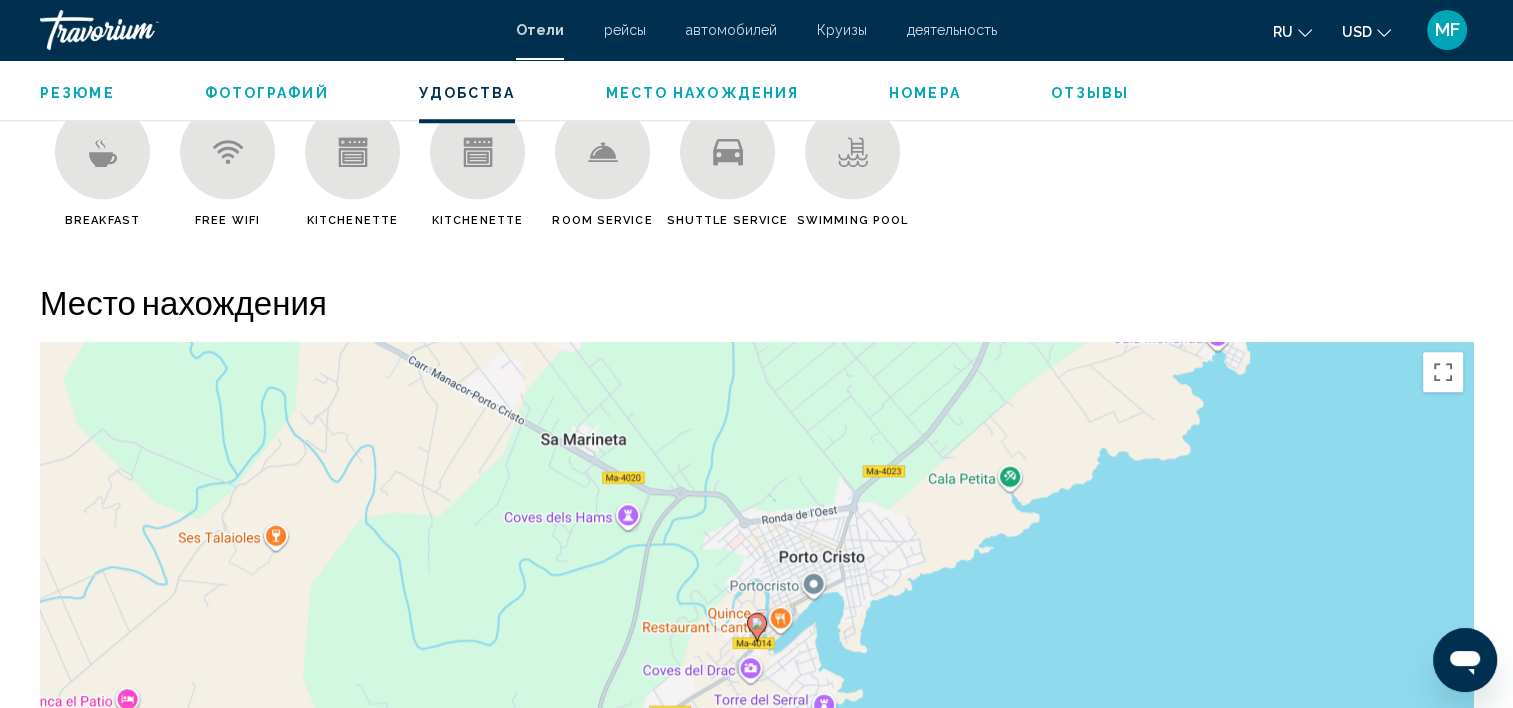 scroll, scrollTop: 1640, scrollLeft: 0, axis: vertical 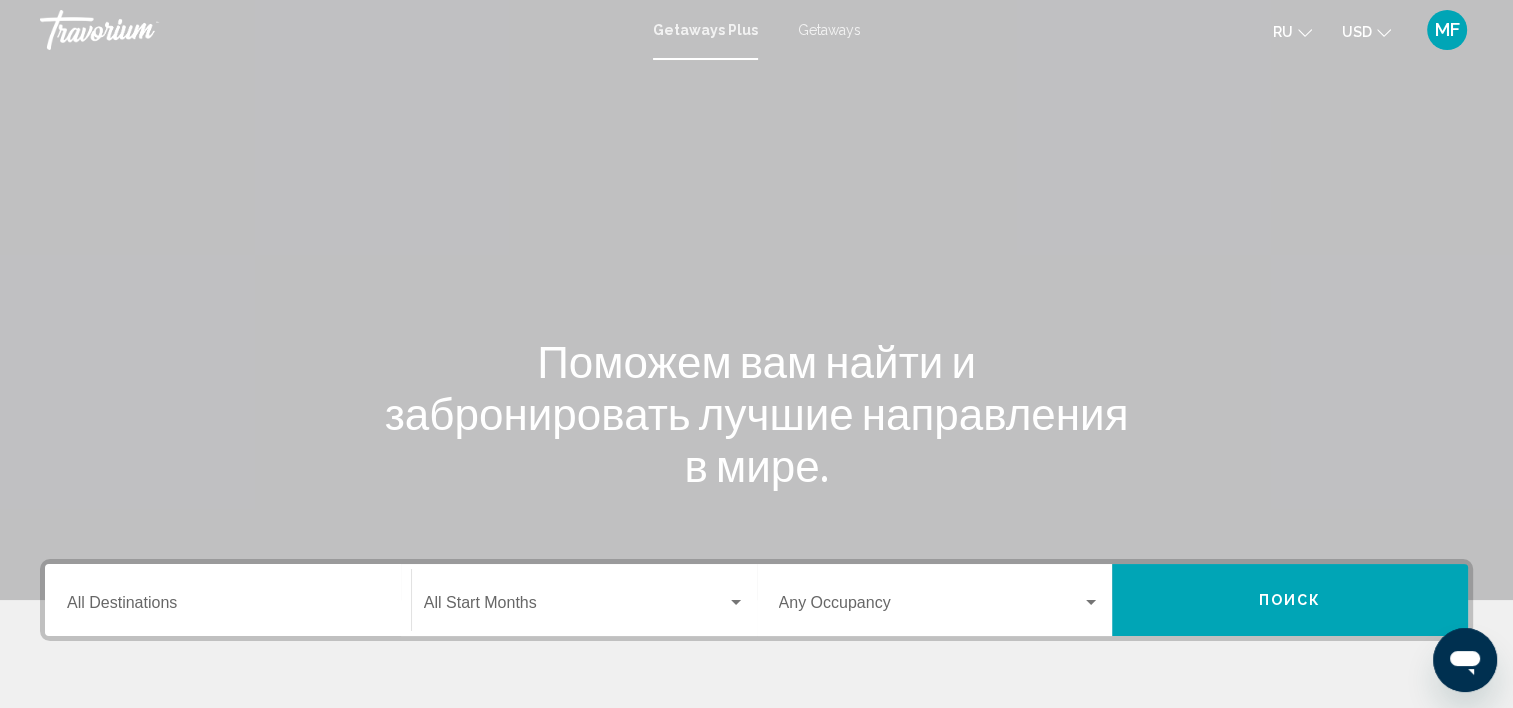 click on "Getaways" at bounding box center [829, 30] 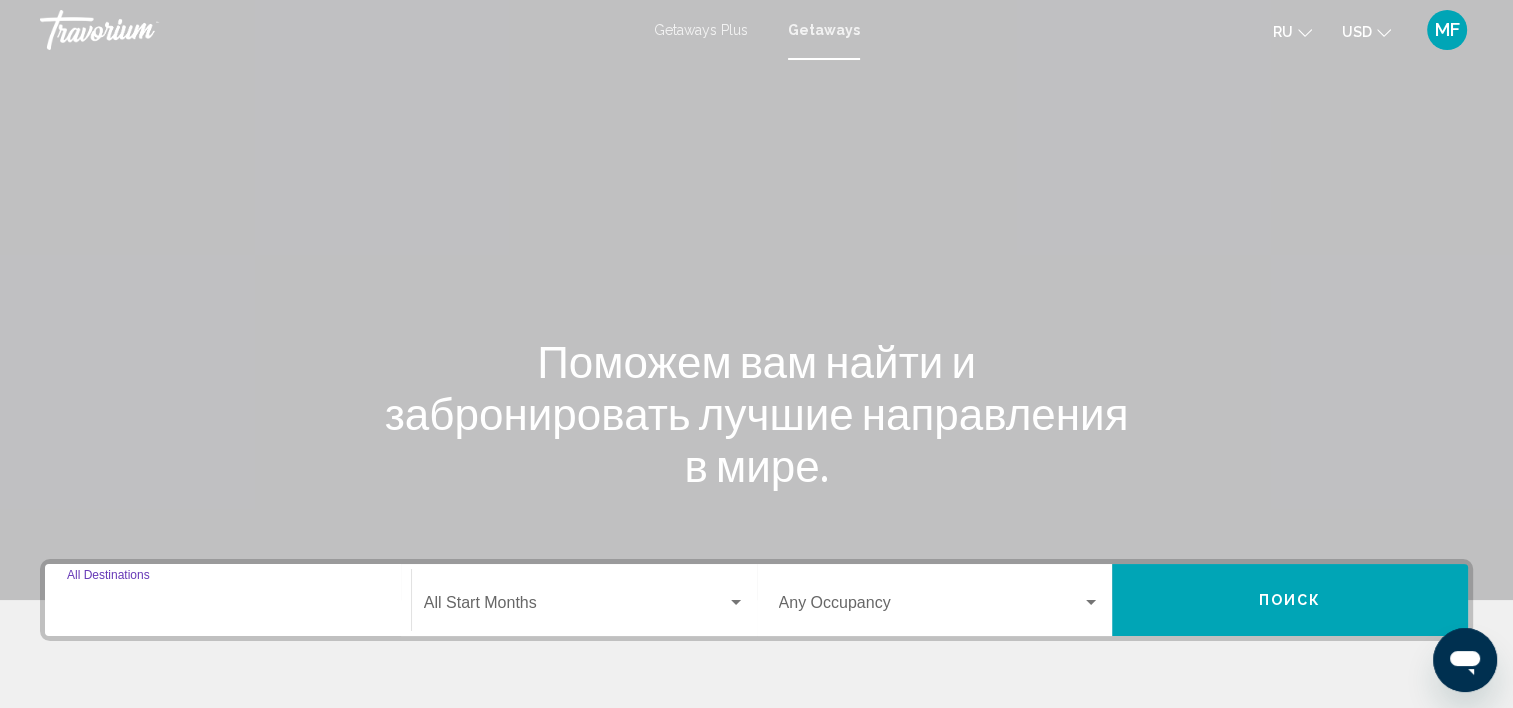 click on "Destination All Destinations" at bounding box center (228, 607) 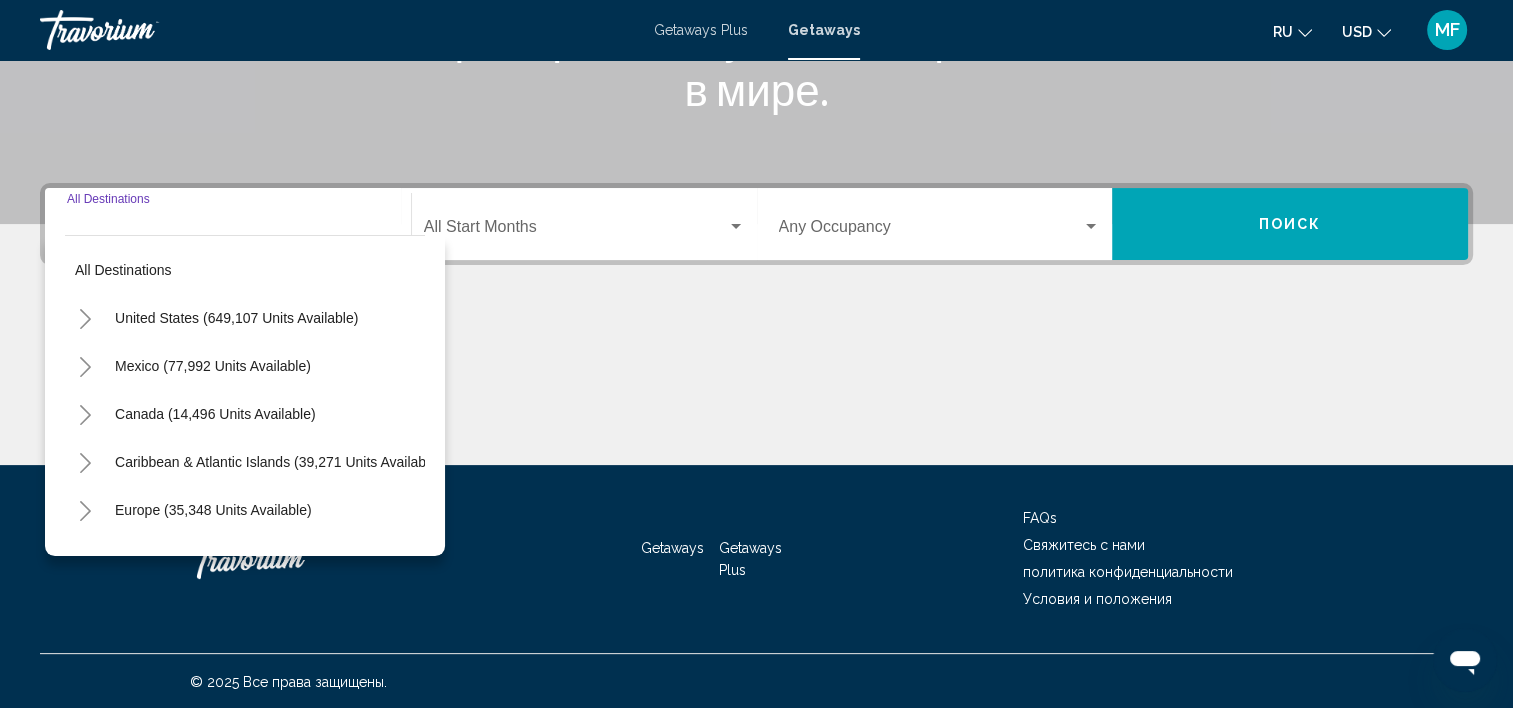 scroll, scrollTop: 377, scrollLeft: 0, axis: vertical 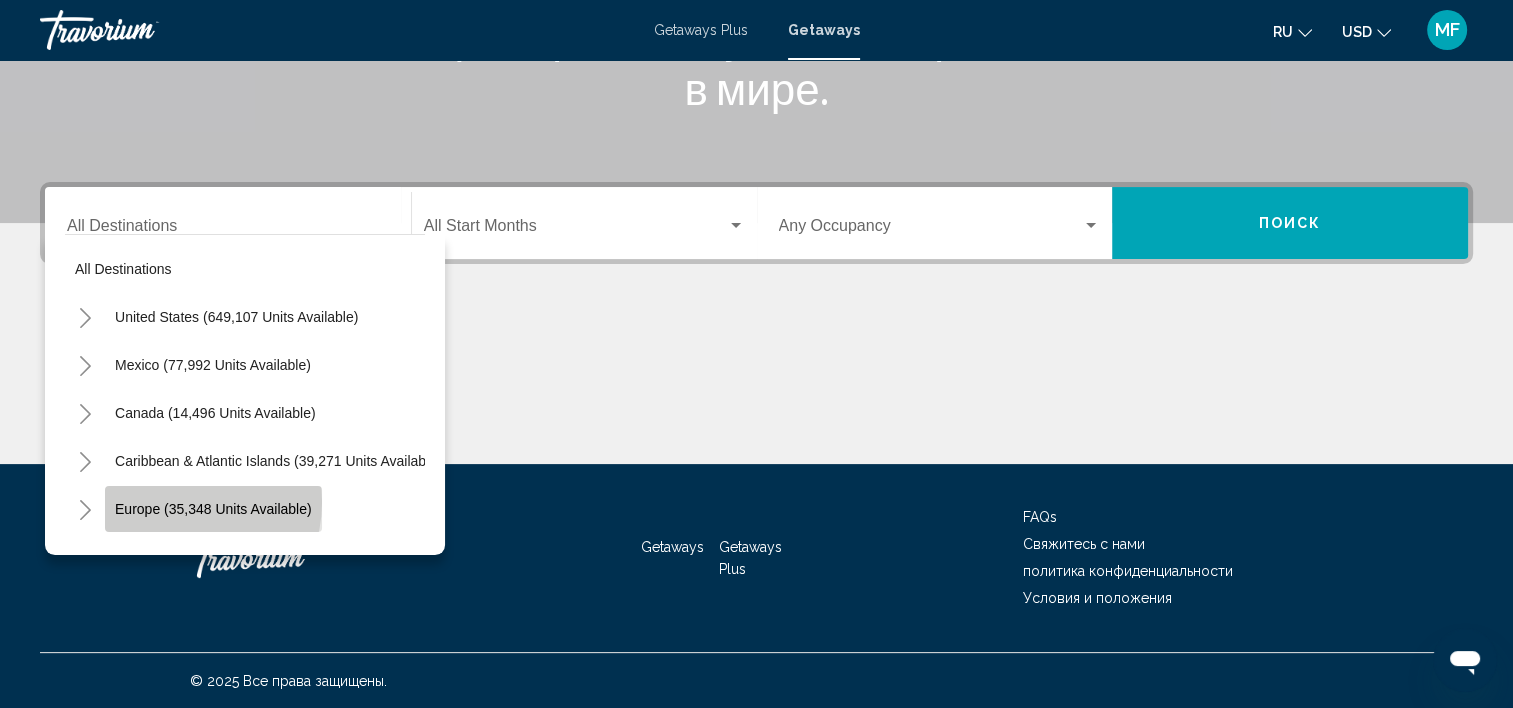 click on "Europe (35,348 units available)" 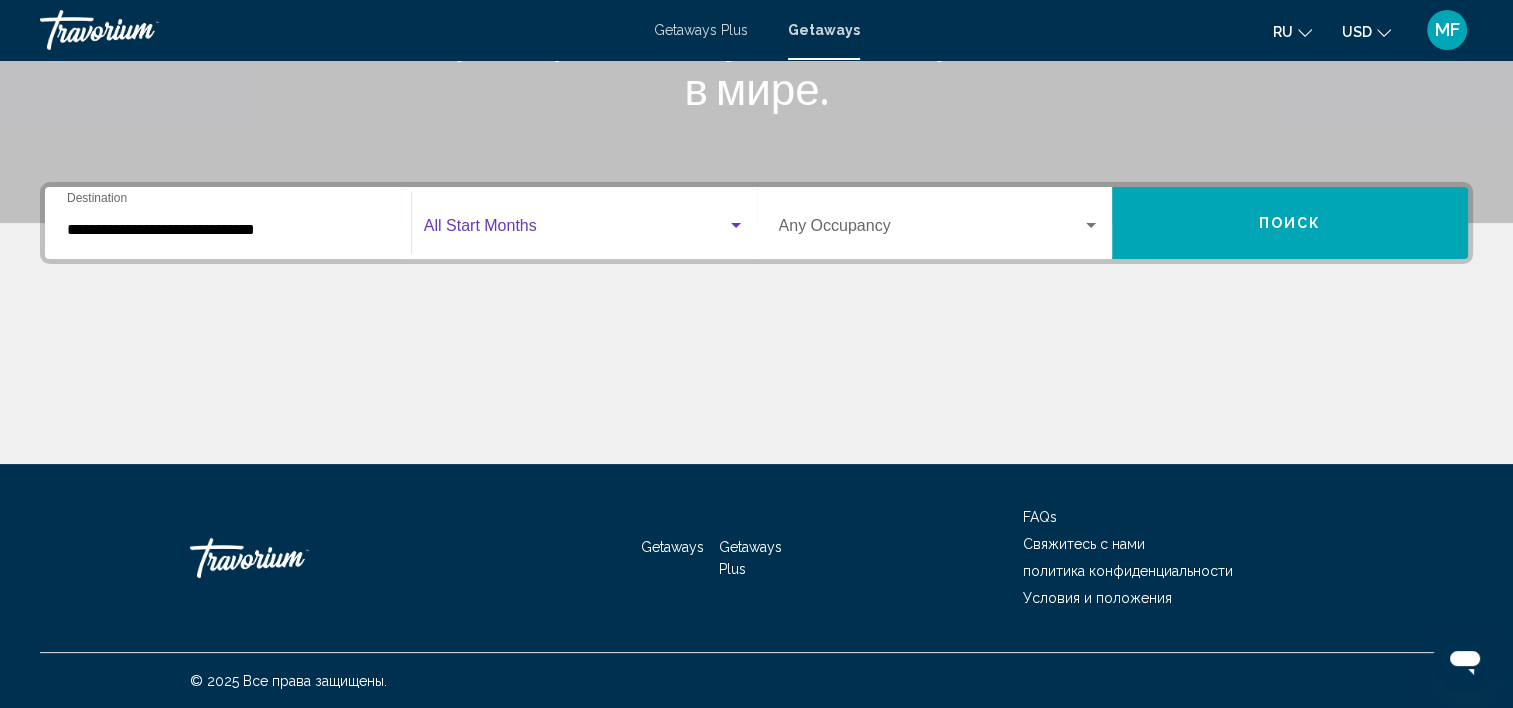 click at bounding box center (736, 225) 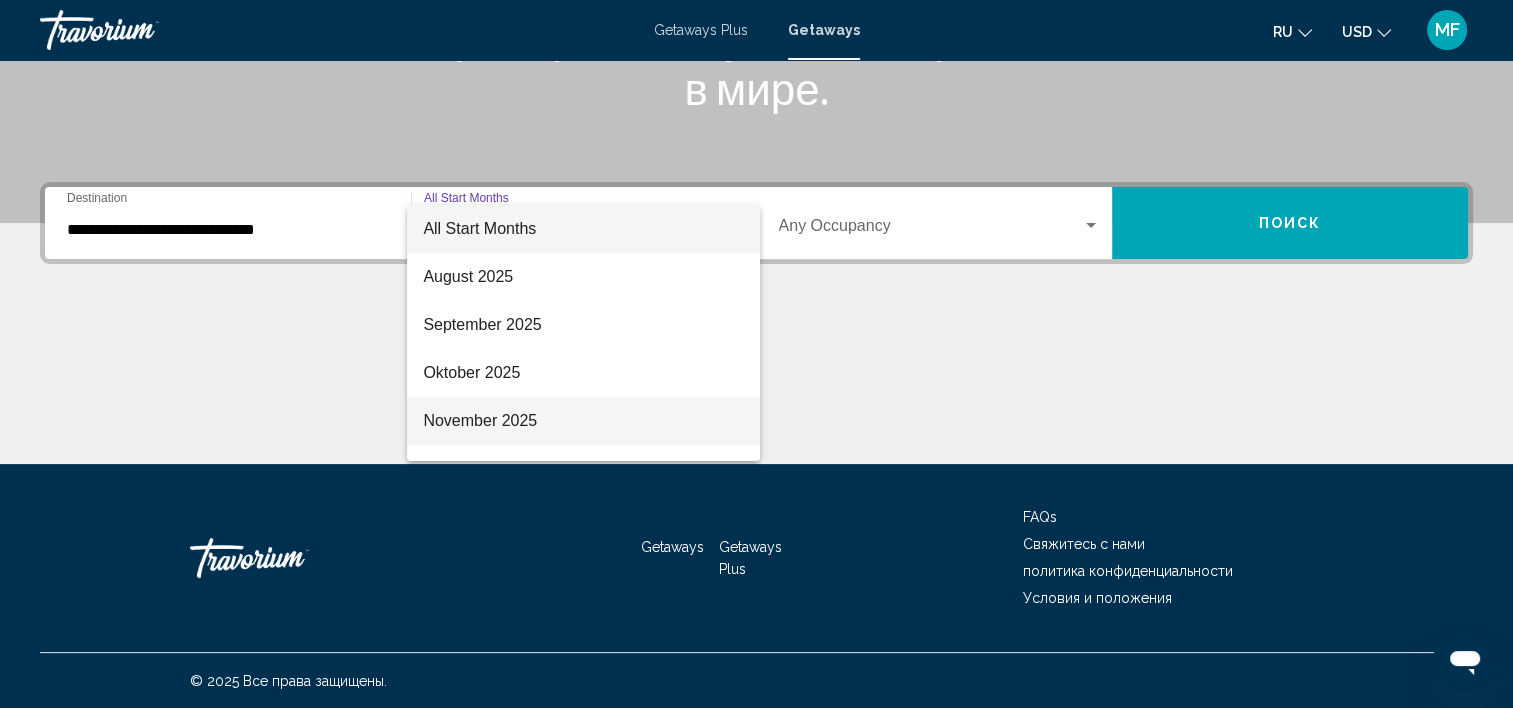 click on "November 2025" at bounding box center (583, 421) 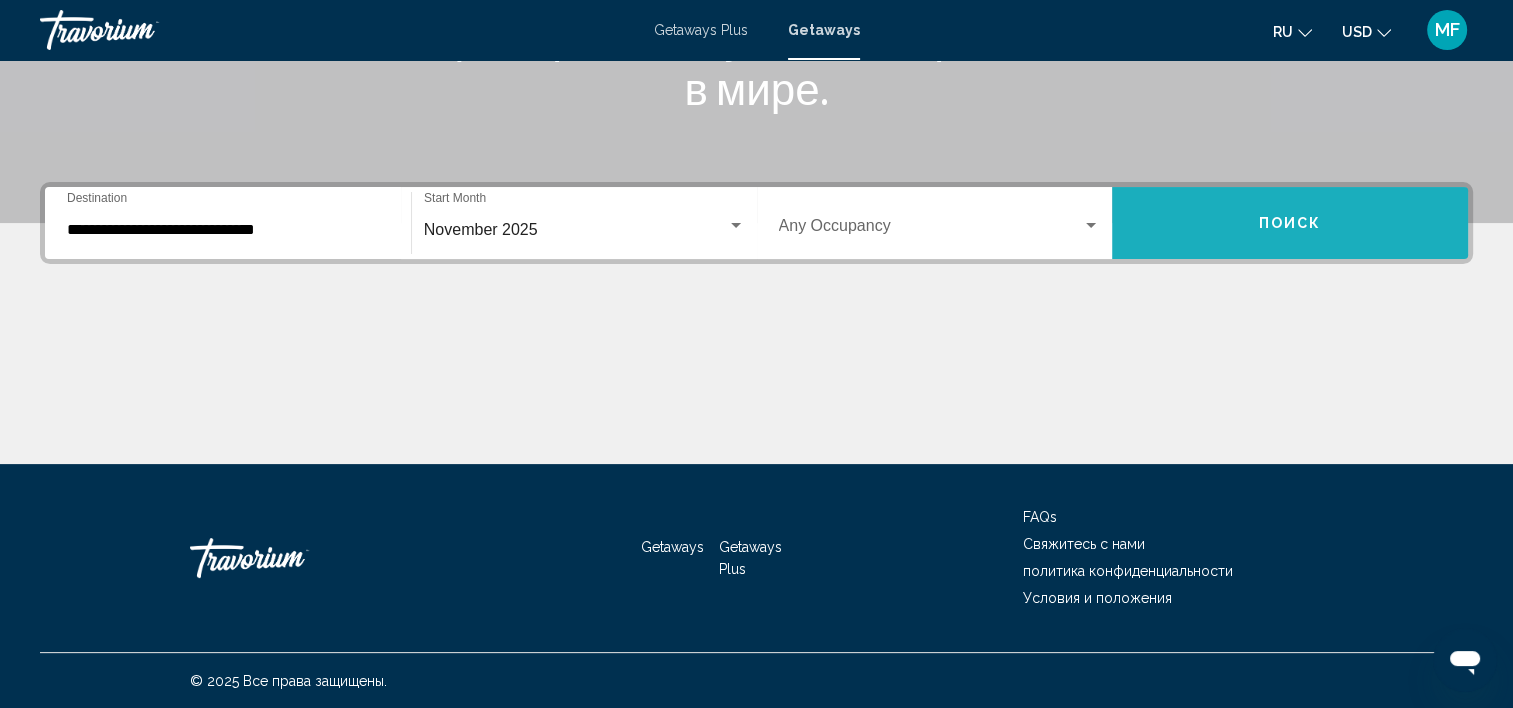 click on "Поиск" at bounding box center (1290, 223) 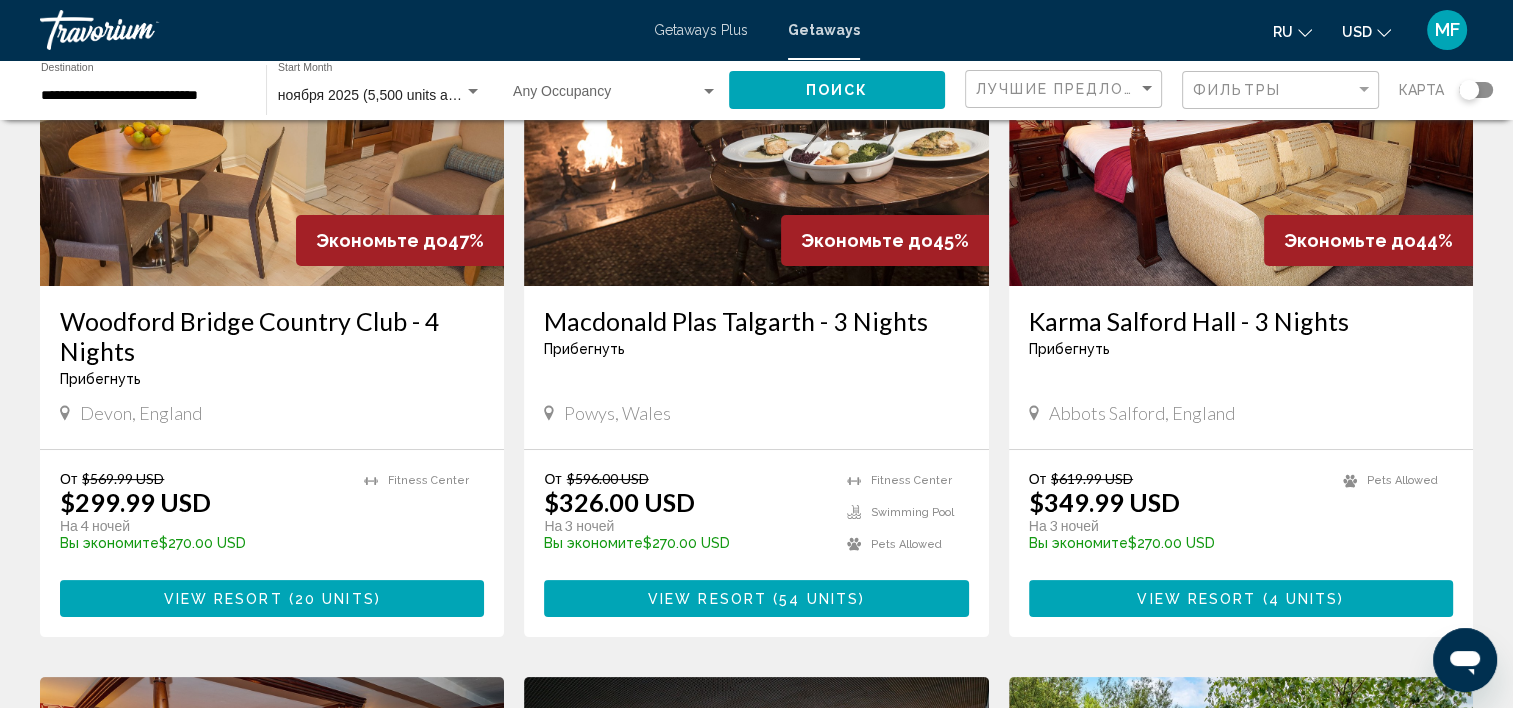 scroll, scrollTop: 200, scrollLeft: 0, axis: vertical 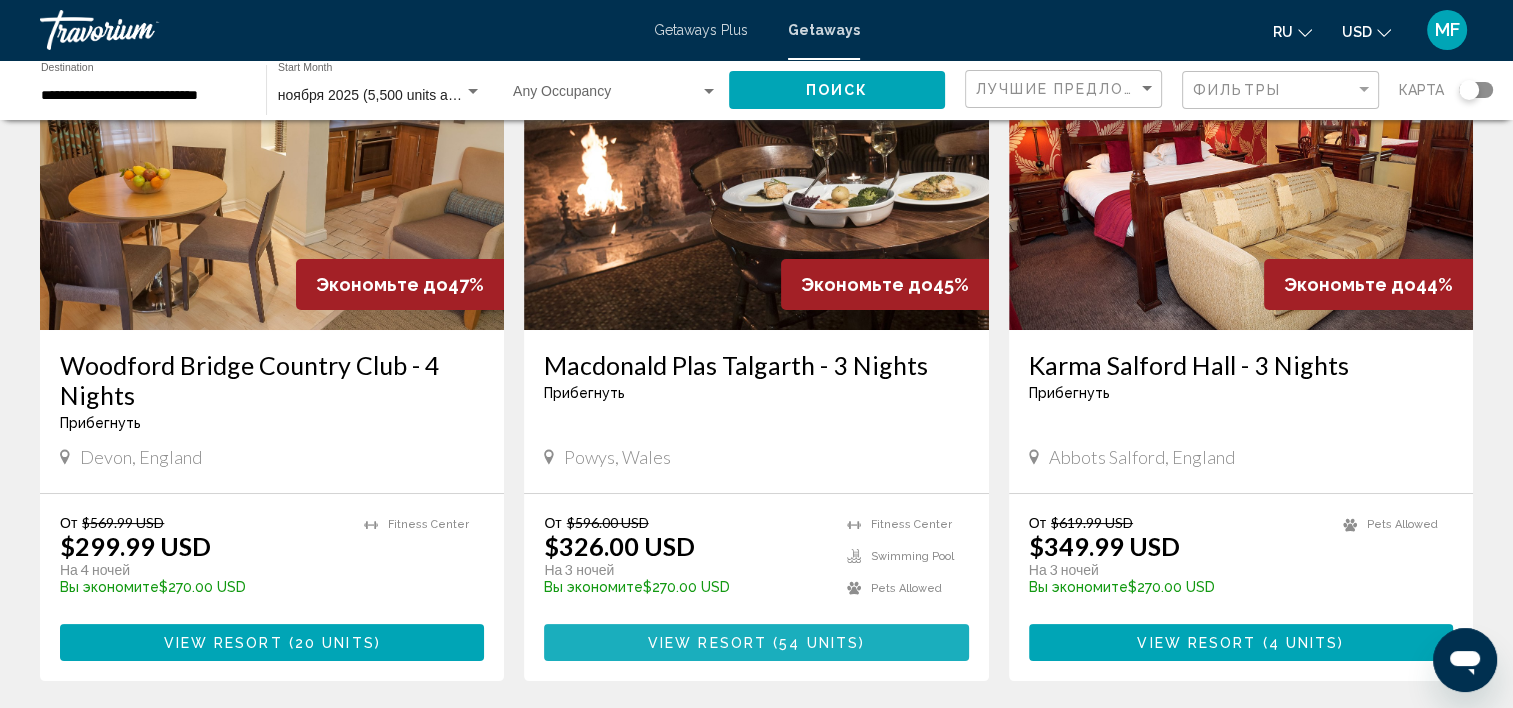 click on "View Resort" at bounding box center (707, 643) 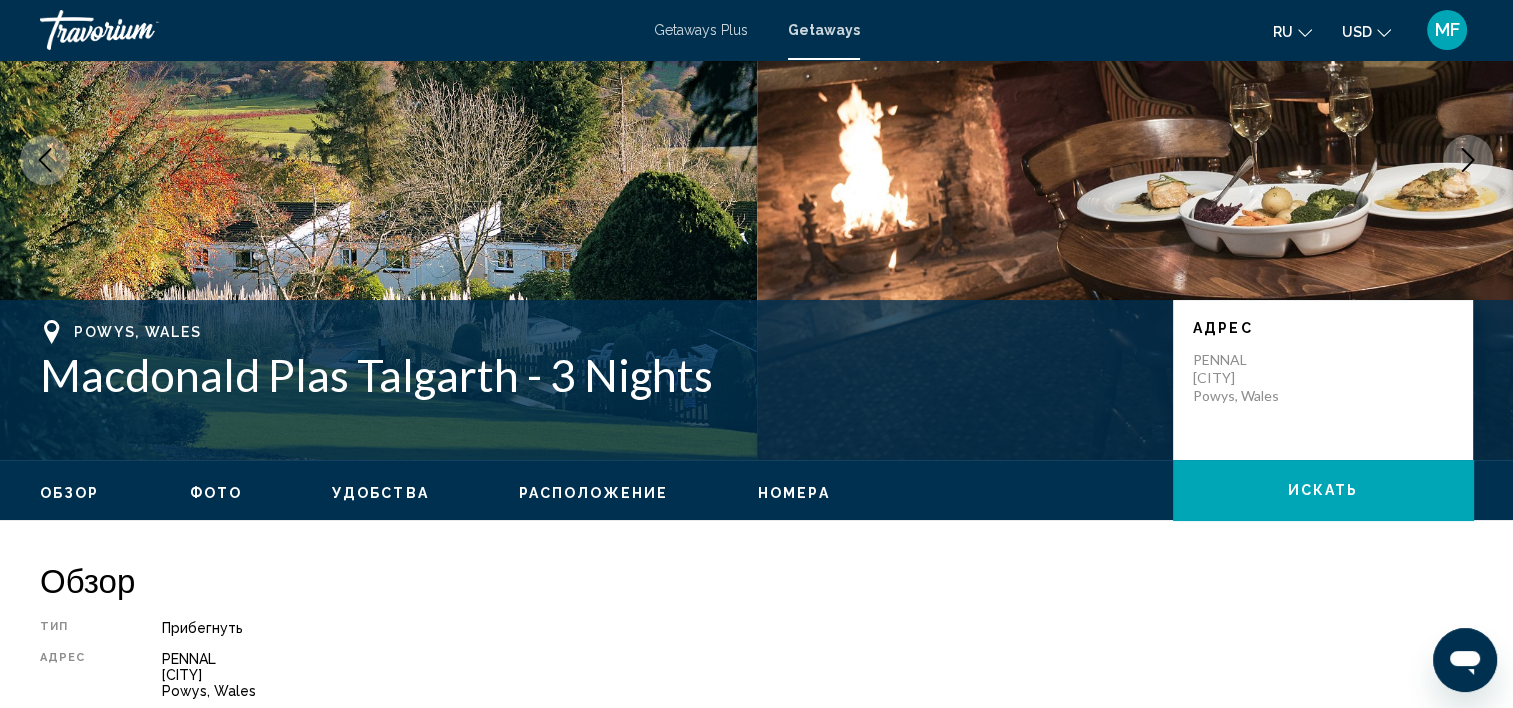 scroll, scrollTop: 6, scrollLeft: 0, axis: vertical 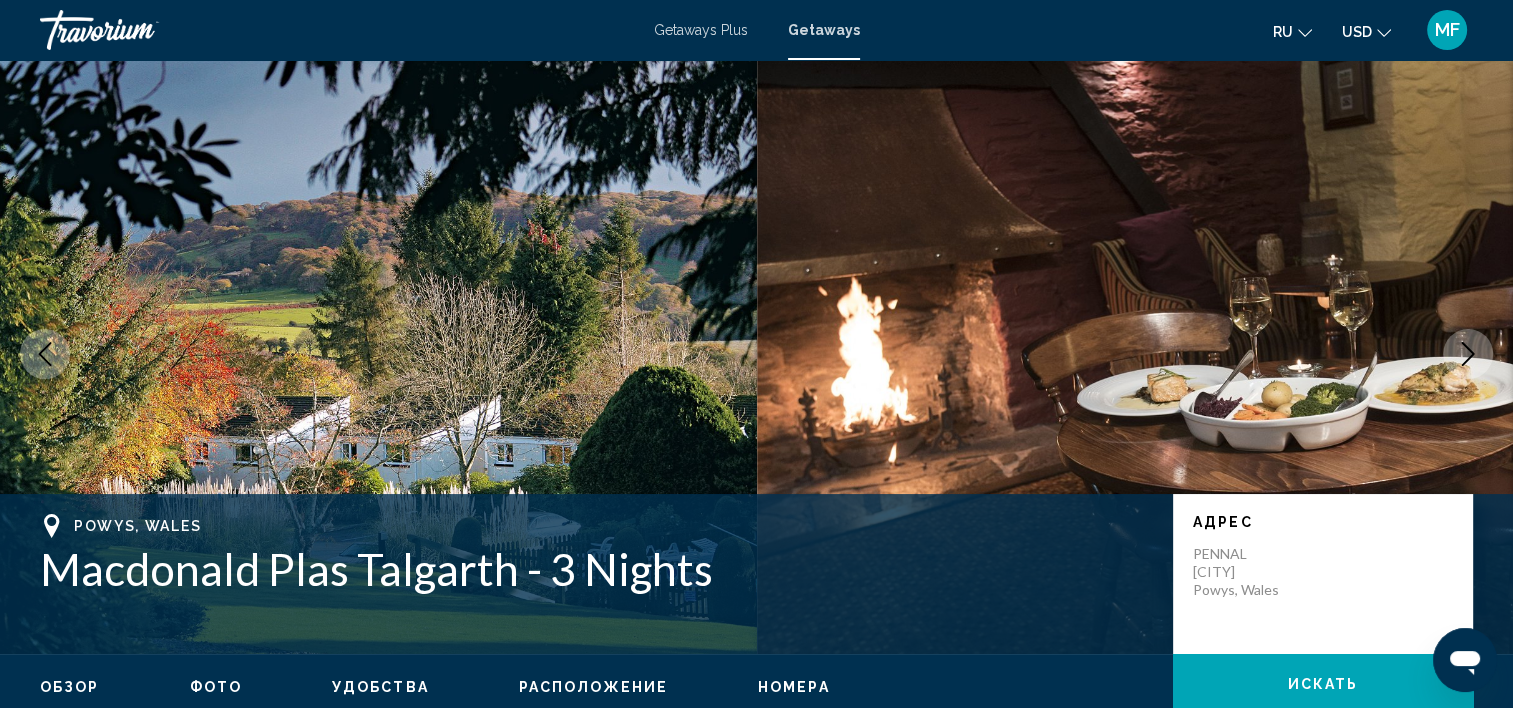 type 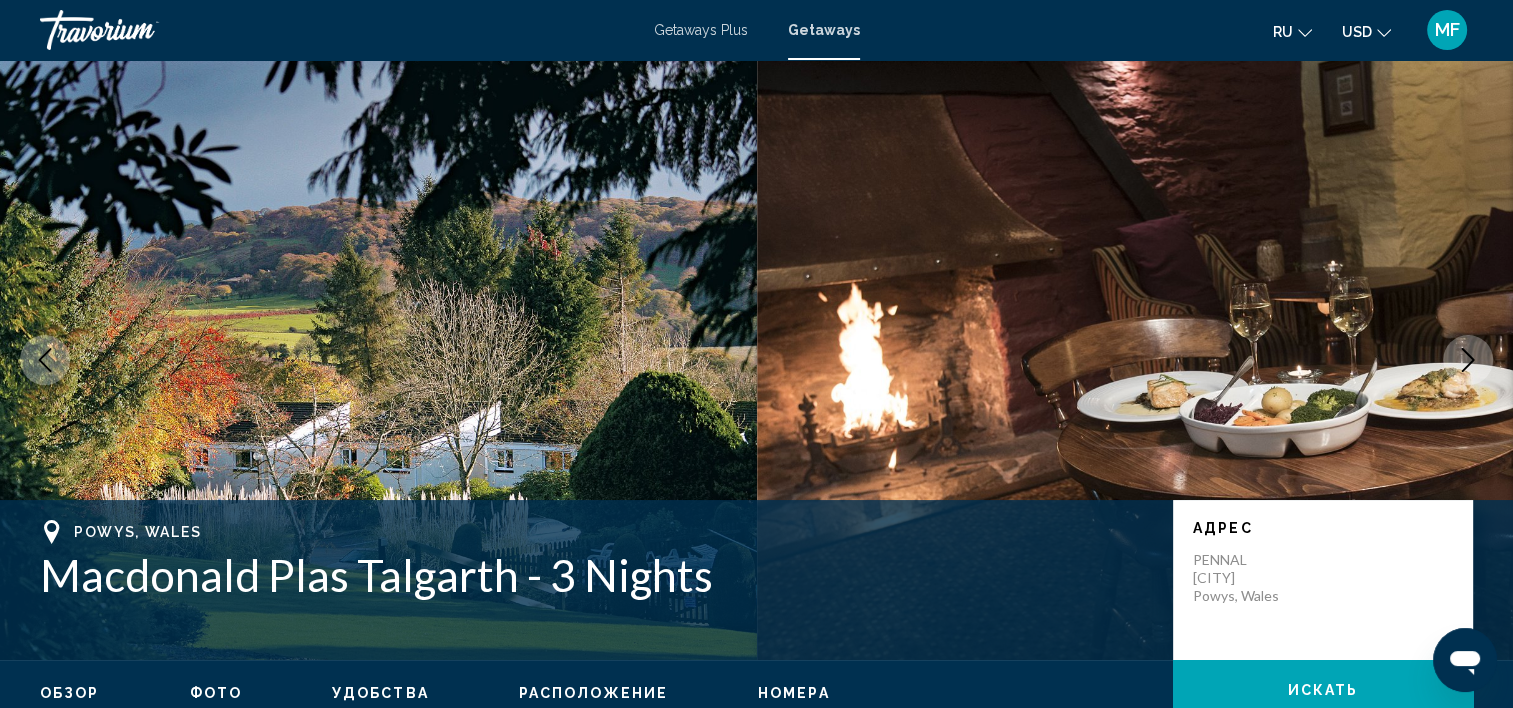 scroll, scrollTop: 40, scrollLeft: 0, axis: vertical 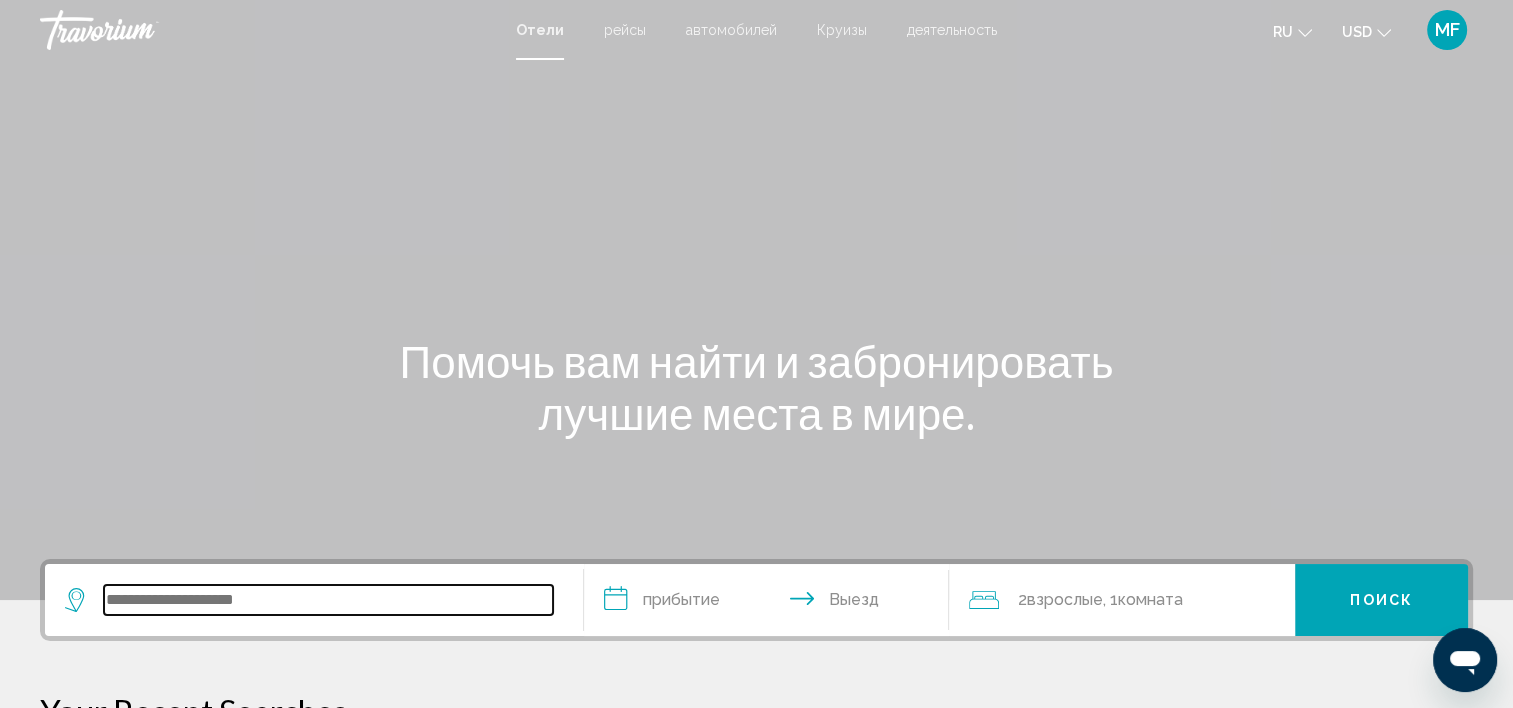 click at bounding box center [328, 600] 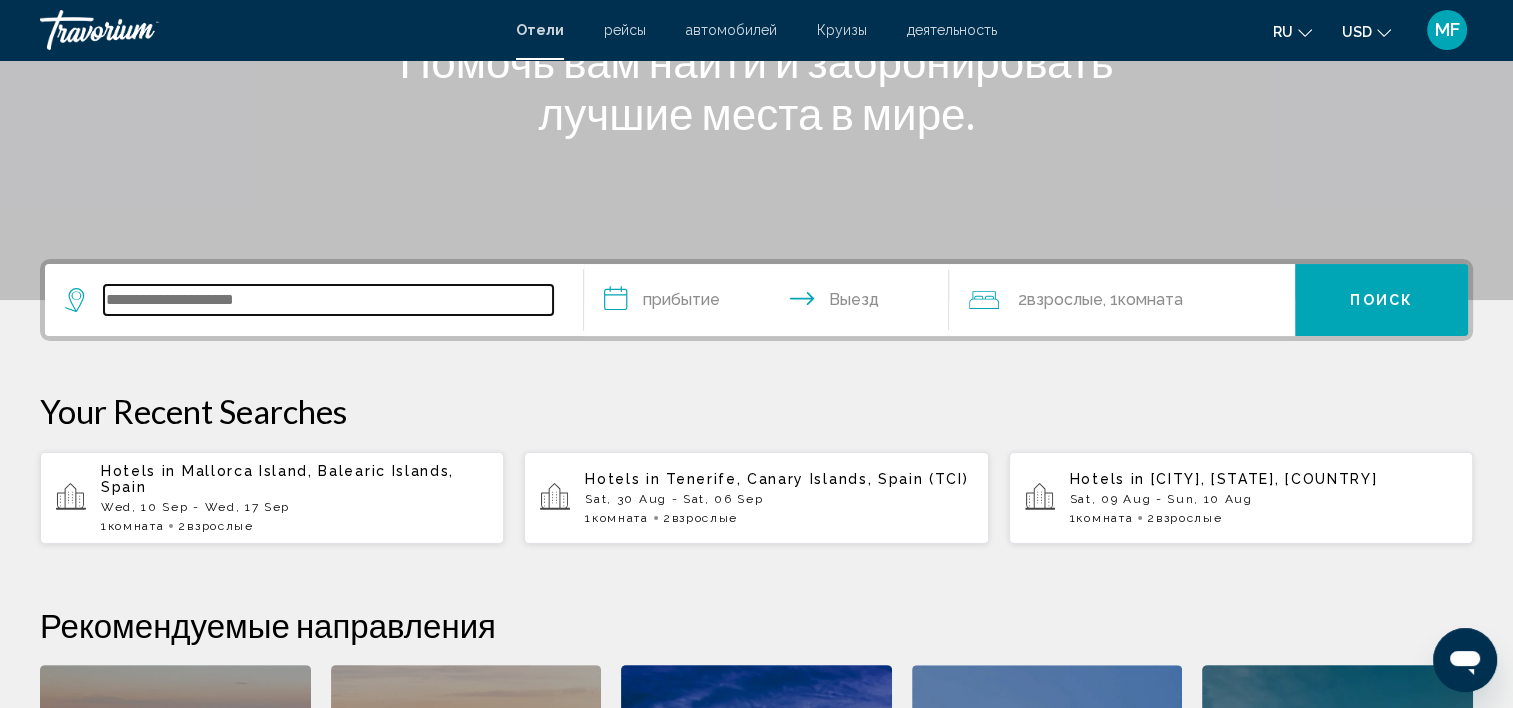 scroll, scrollTop: 493, scrollLeft: 0, axis: vertical 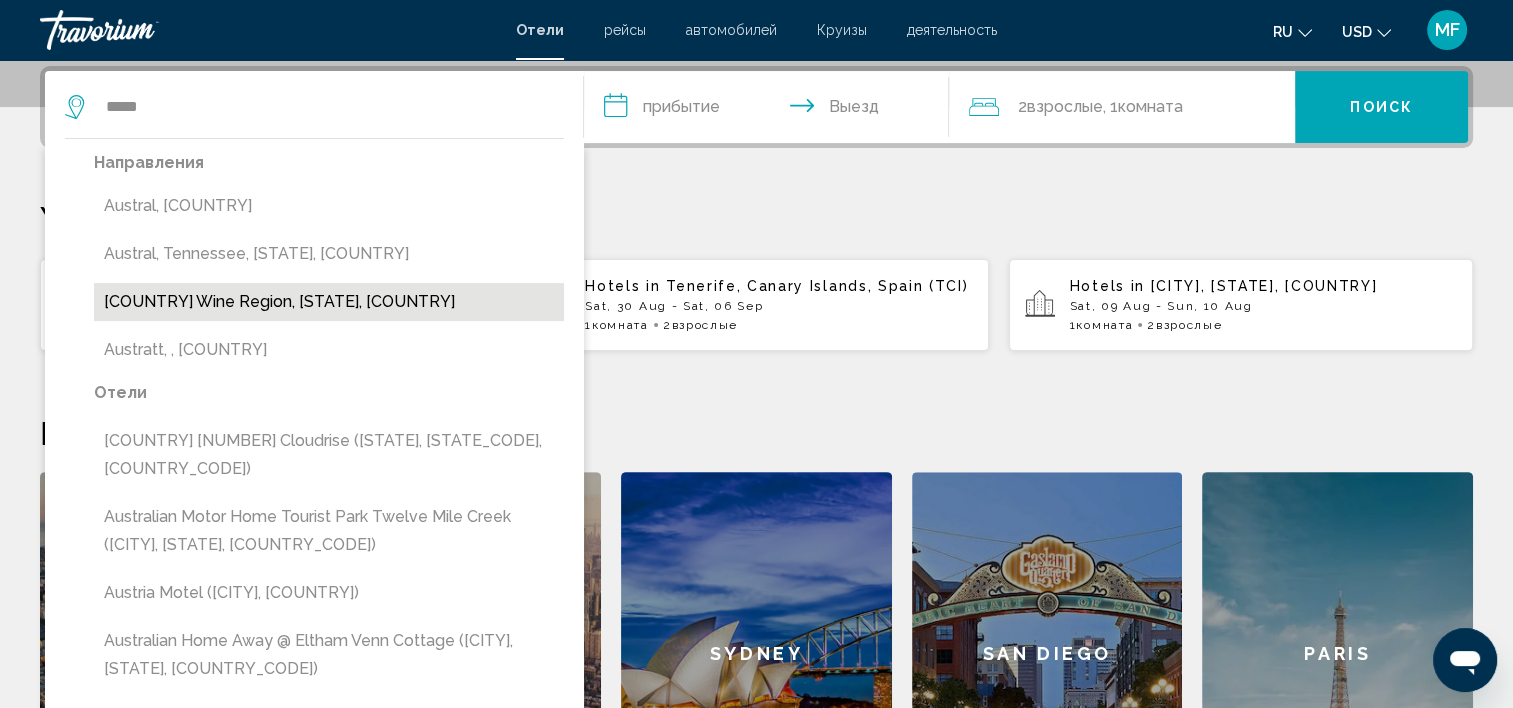 click on "Austria Wine Region, Lower Austria, Austria" at bounding box center (329, 302) 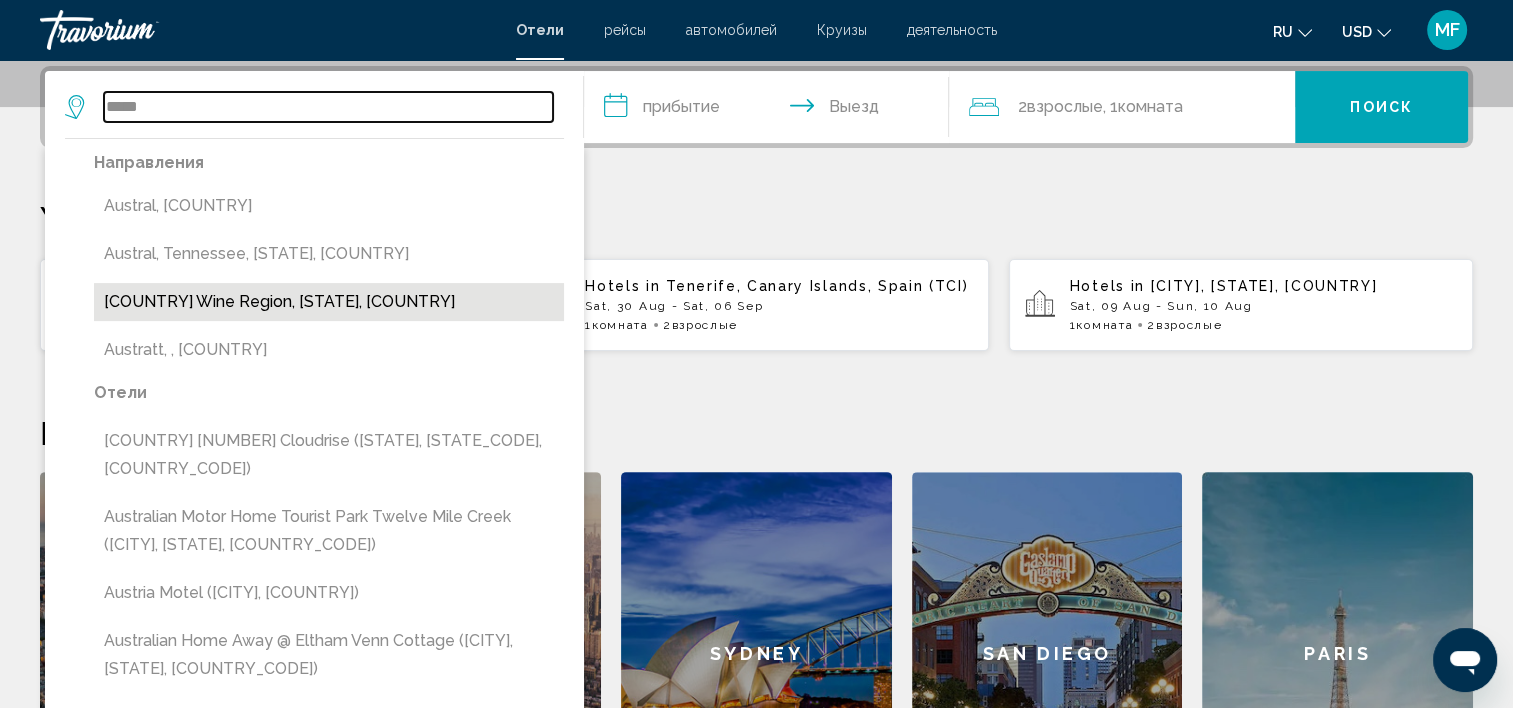 type on "**********" 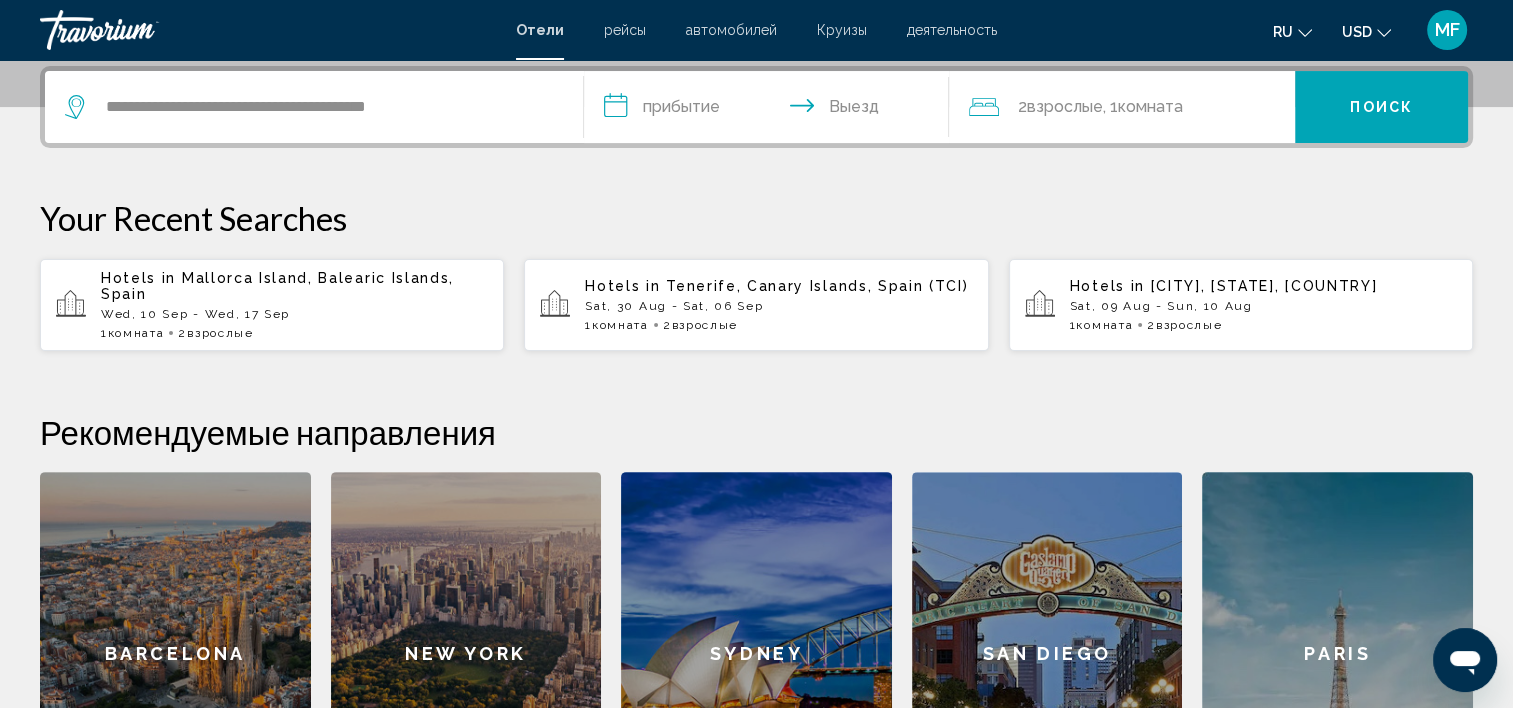 click on "**********" at bounding box center (771, 110) 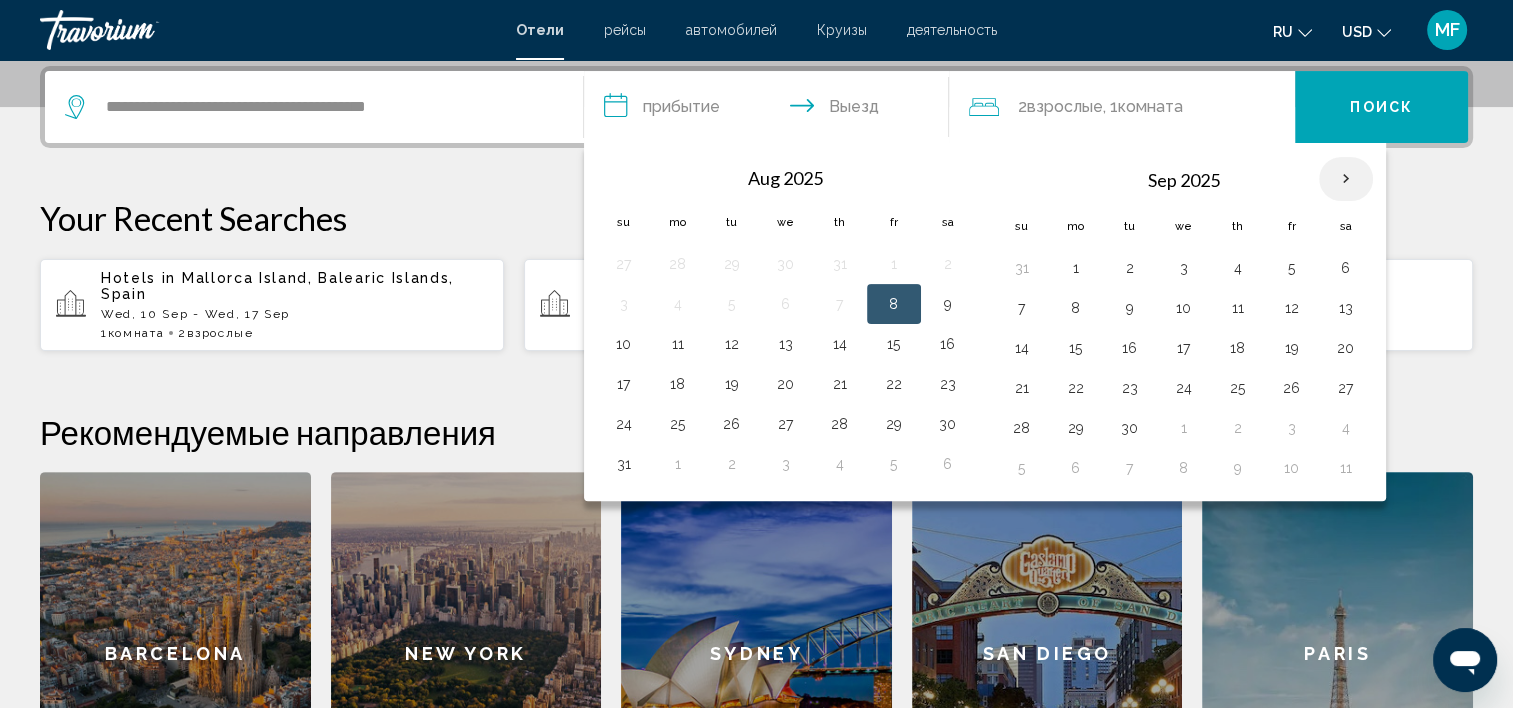 click at bounding box center (1346, 179) 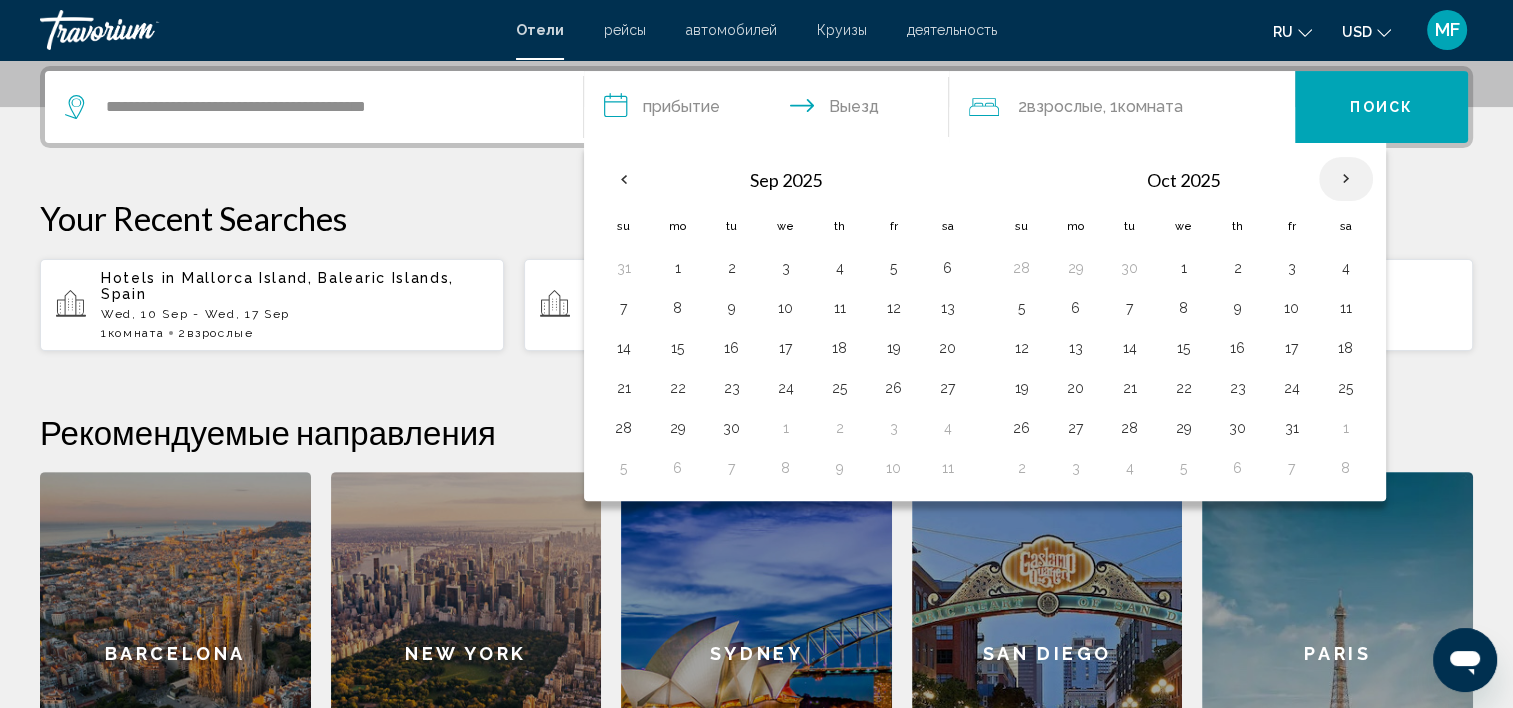 click at bounding box center (1346, 179) 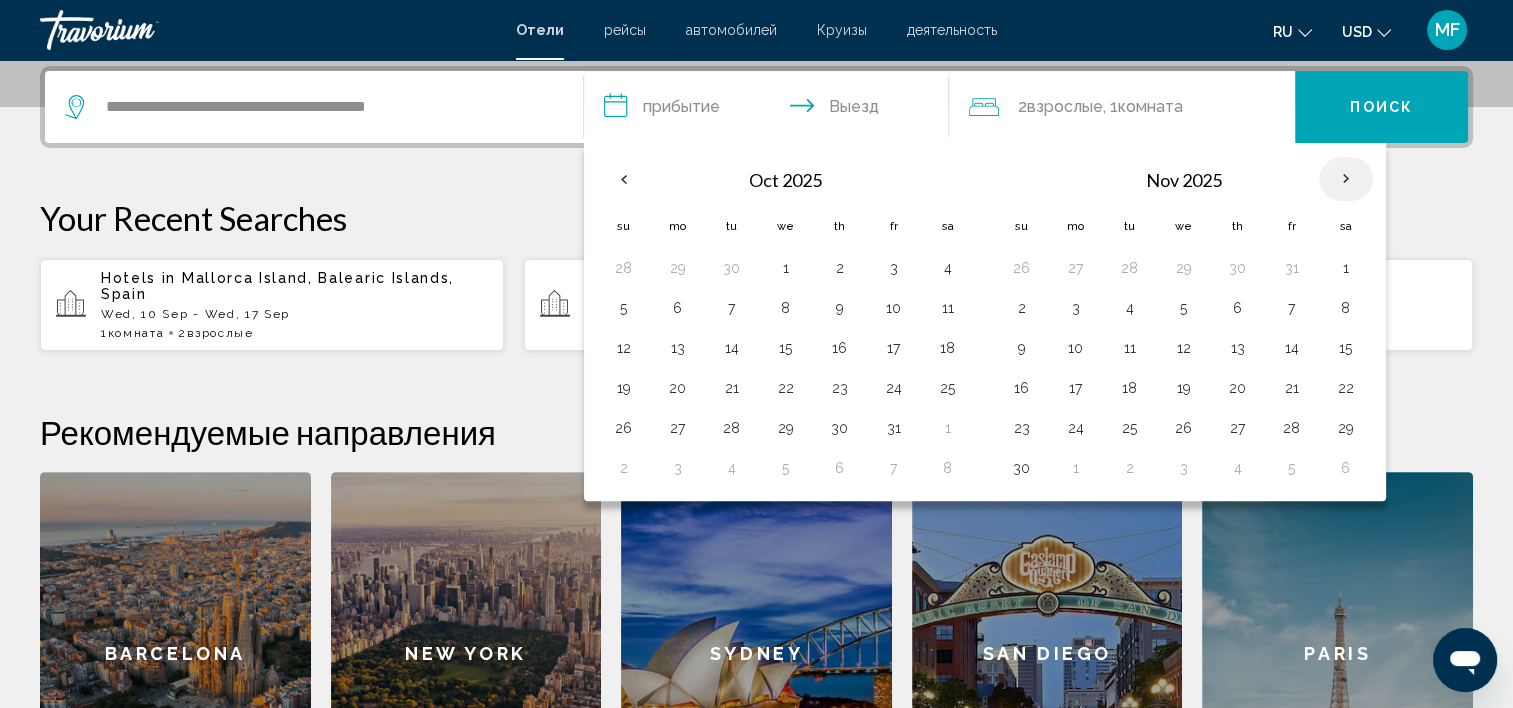 click at bounding box center (1346, 179) 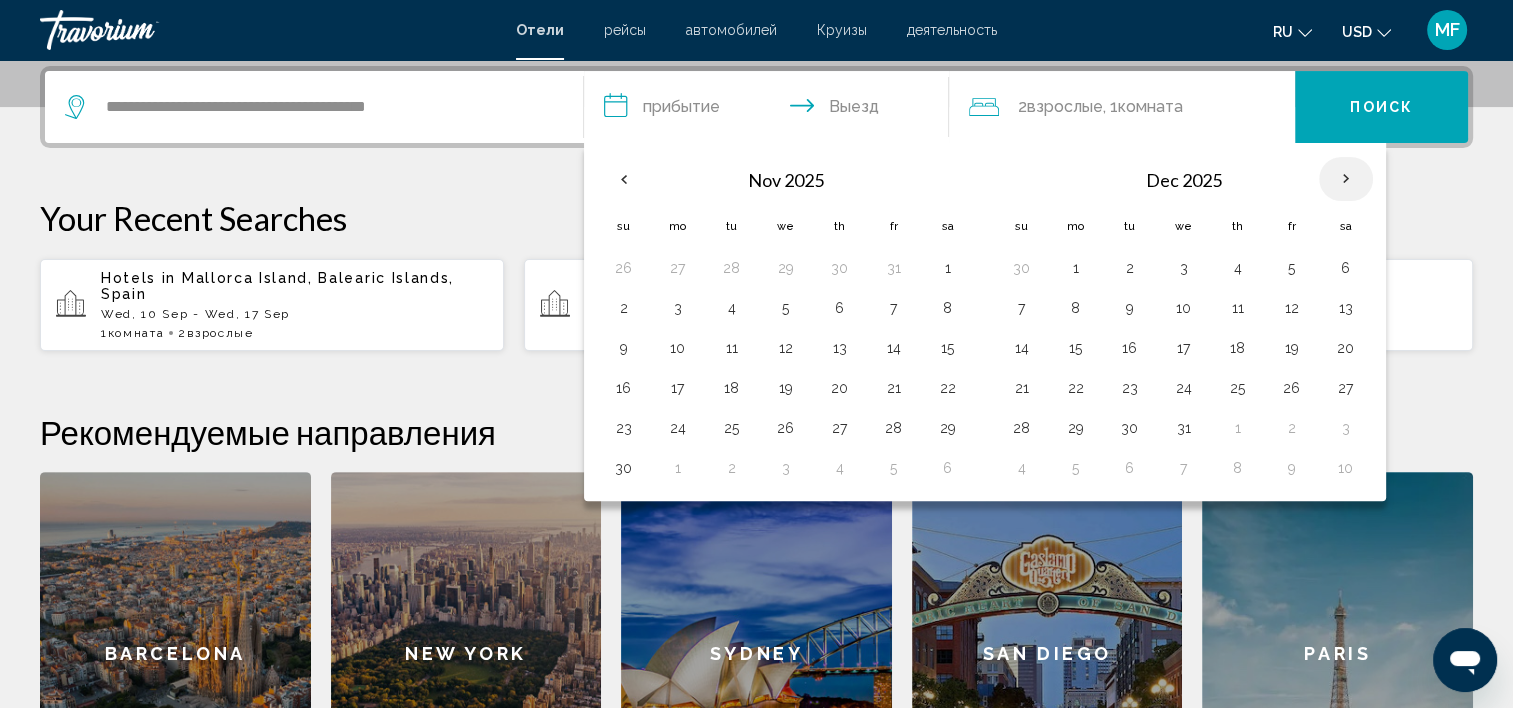 click at bounding box center [1346, 179] 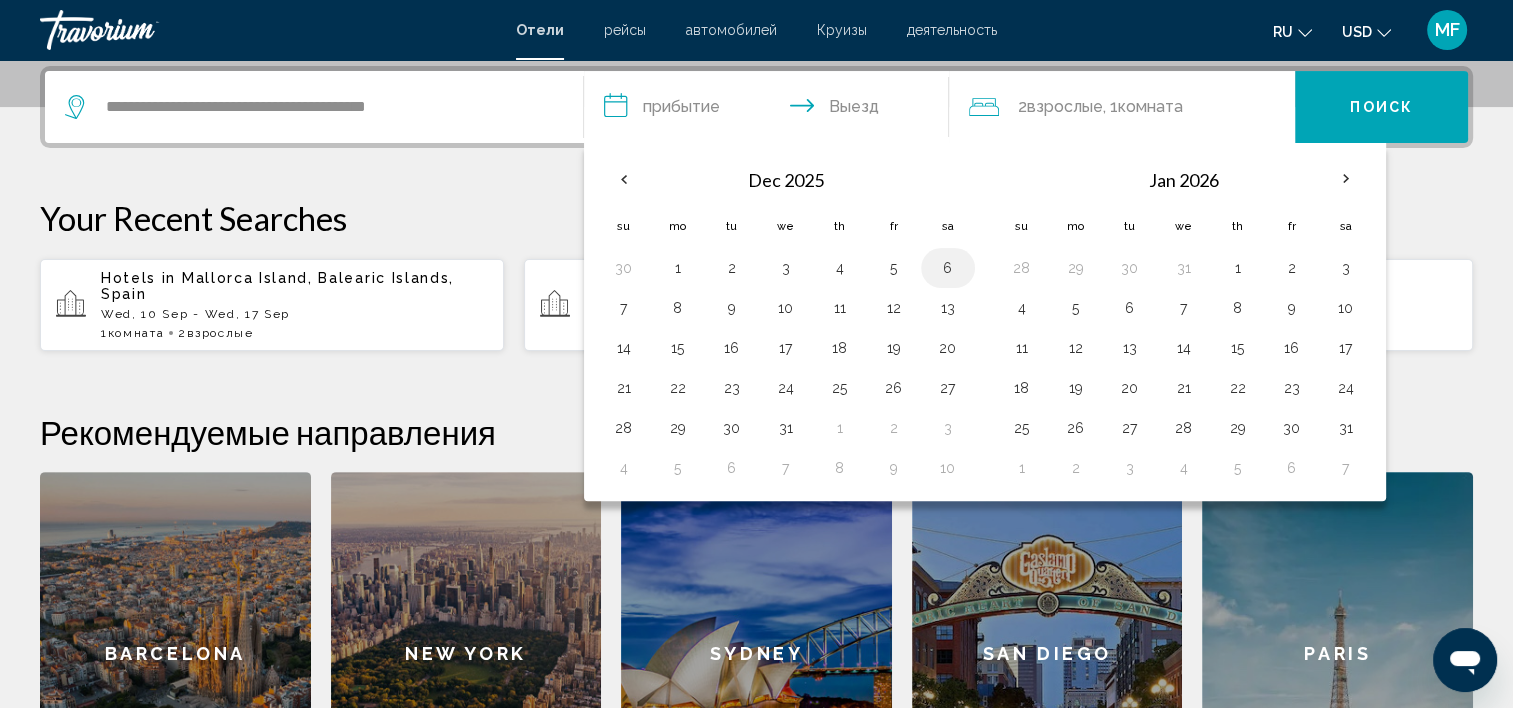 click on "6" at bounding box center (948, 268) 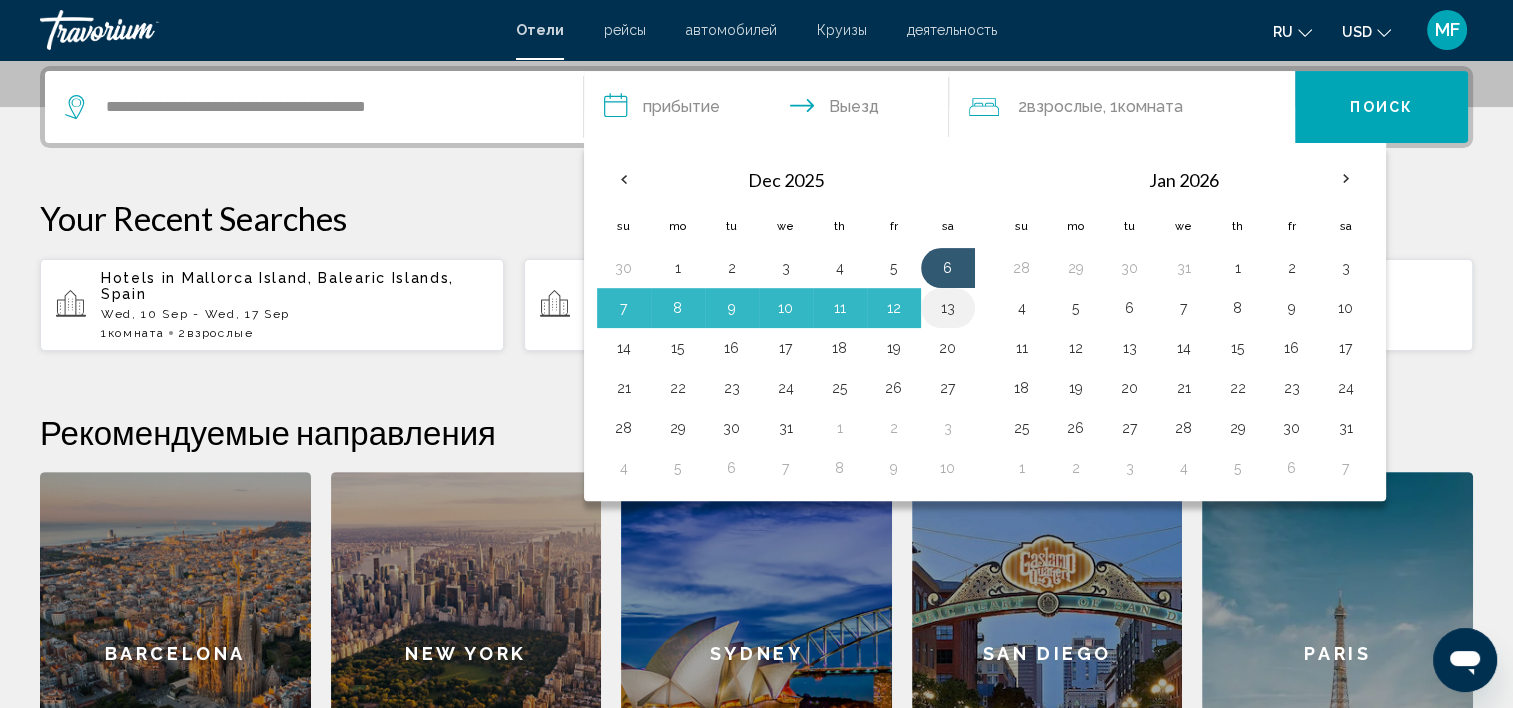click on "13" at bounding box center (948, 308) 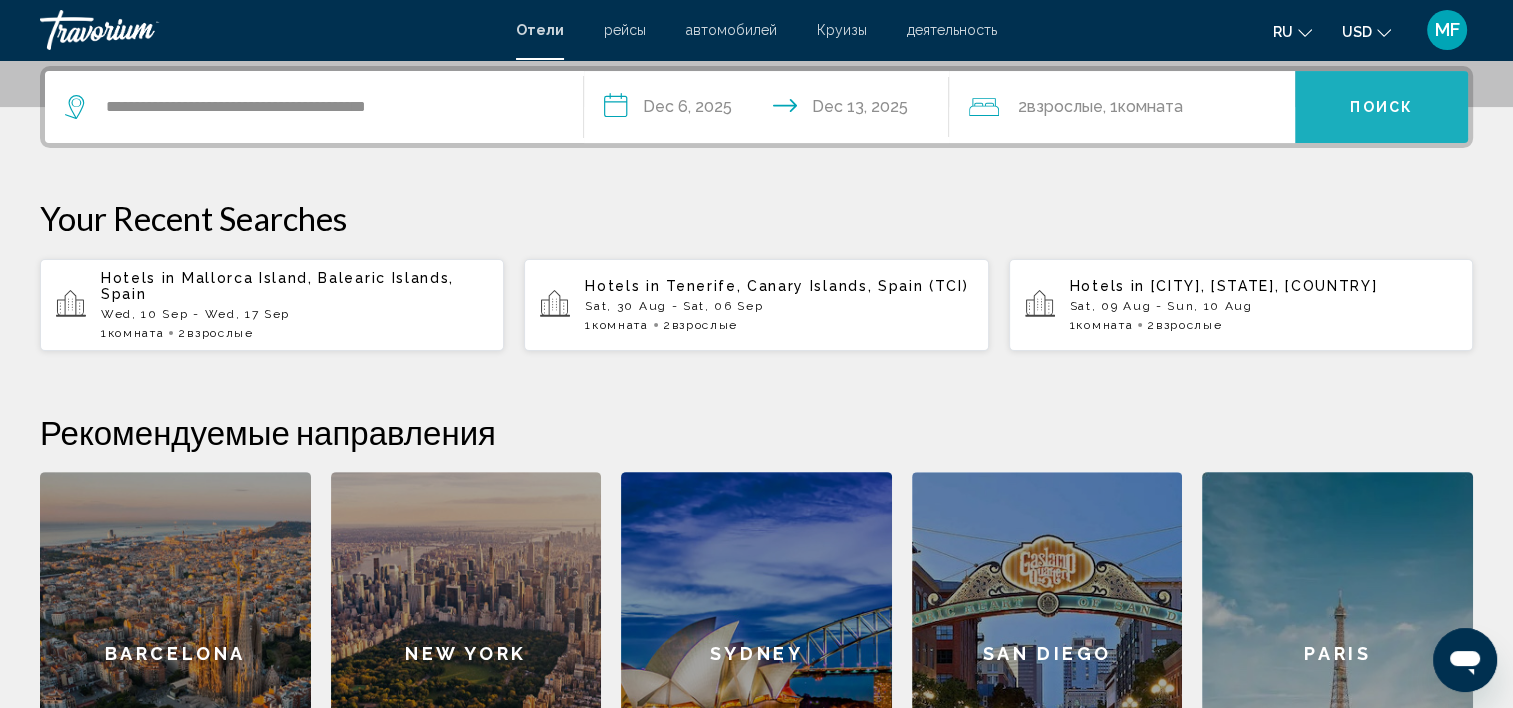 click on "Поиск" at bounding box center [1381, 108] 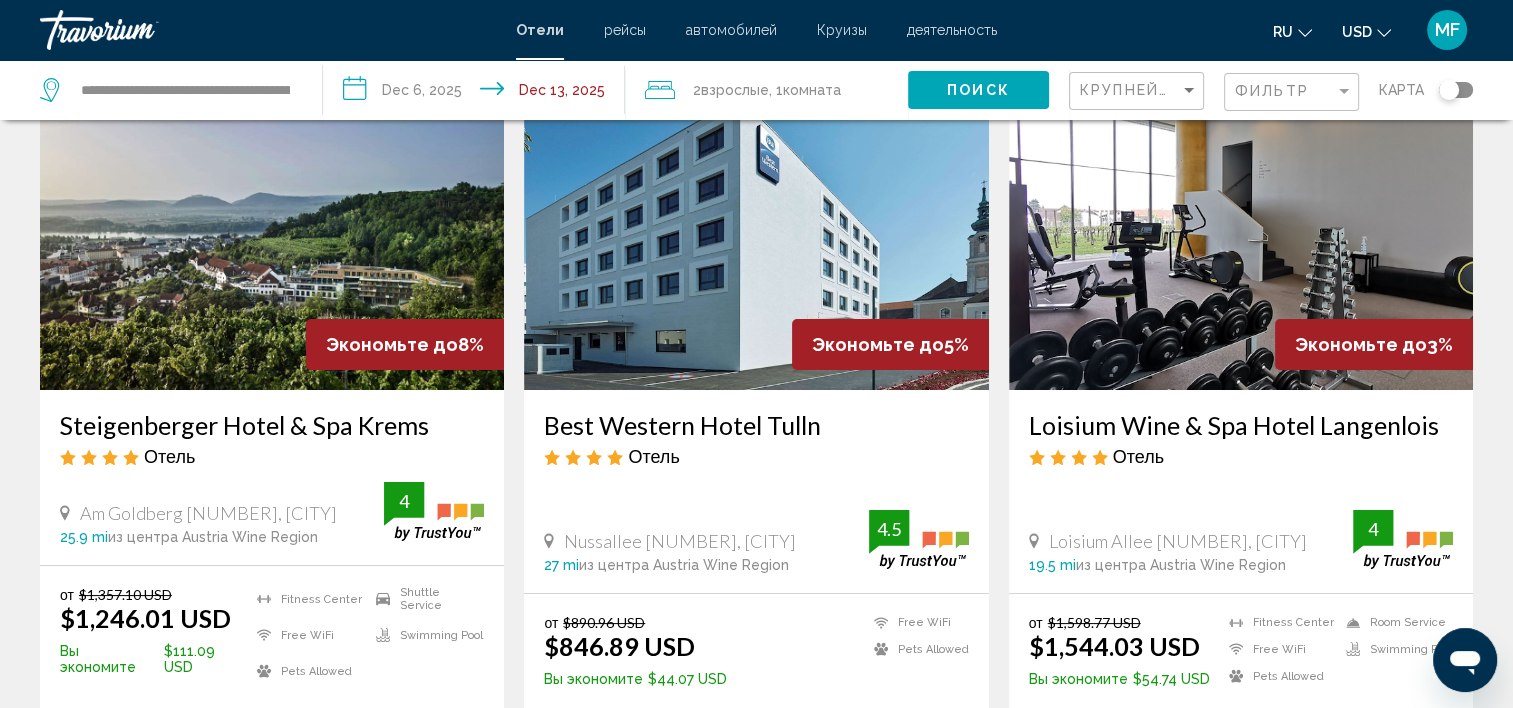 scroll, scrollTop: 160, scrollLeft: 0, axis: vertical 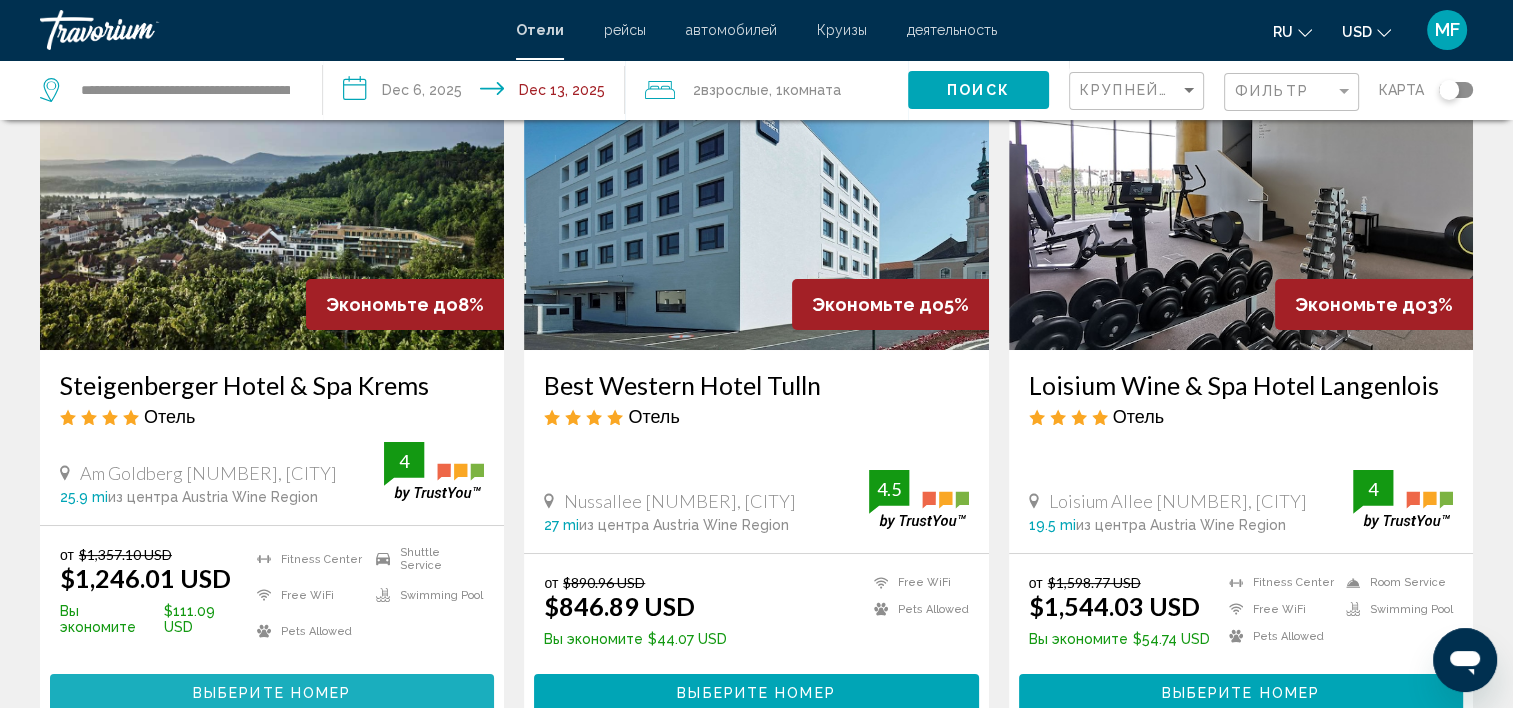 click on "Выберите номер" at bounding box center (272, 692) 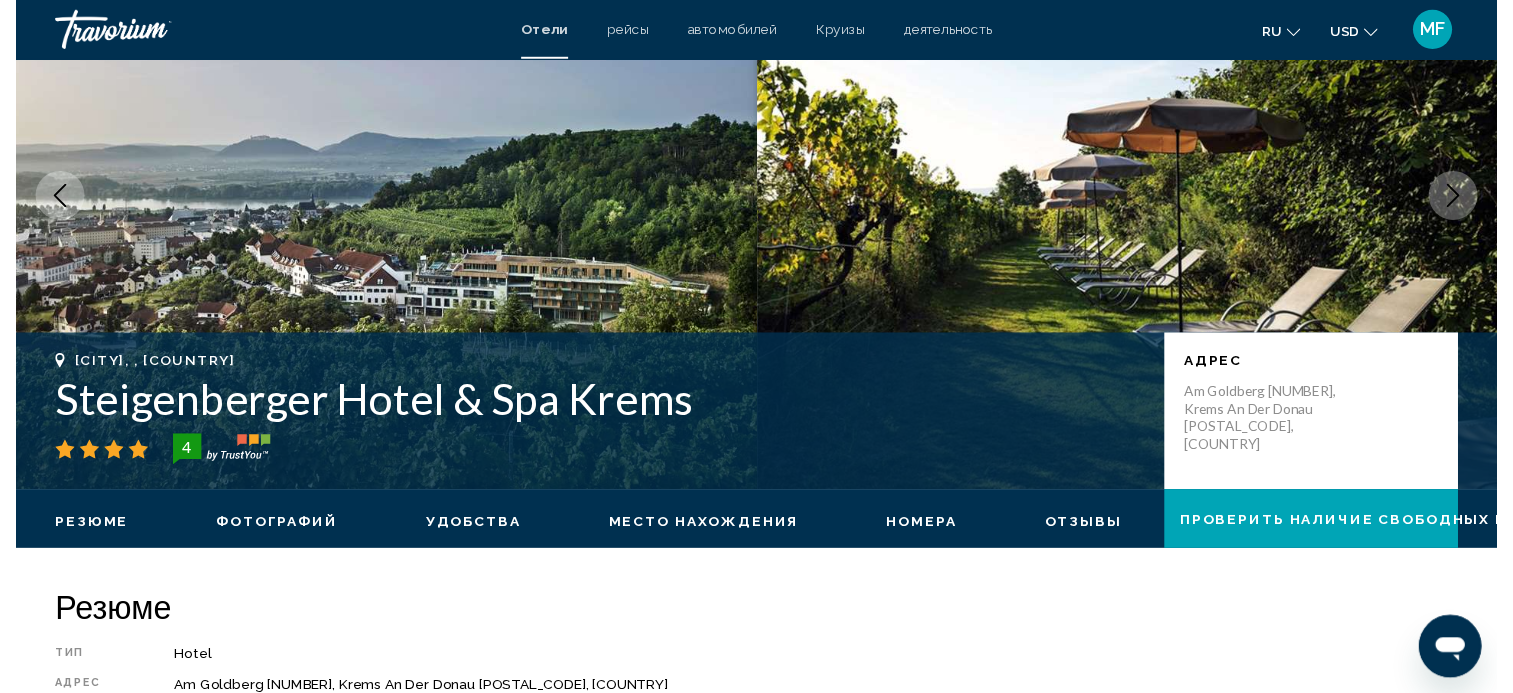scroll, scrollTop: 6, scrollLeft: 0, axis: vertical 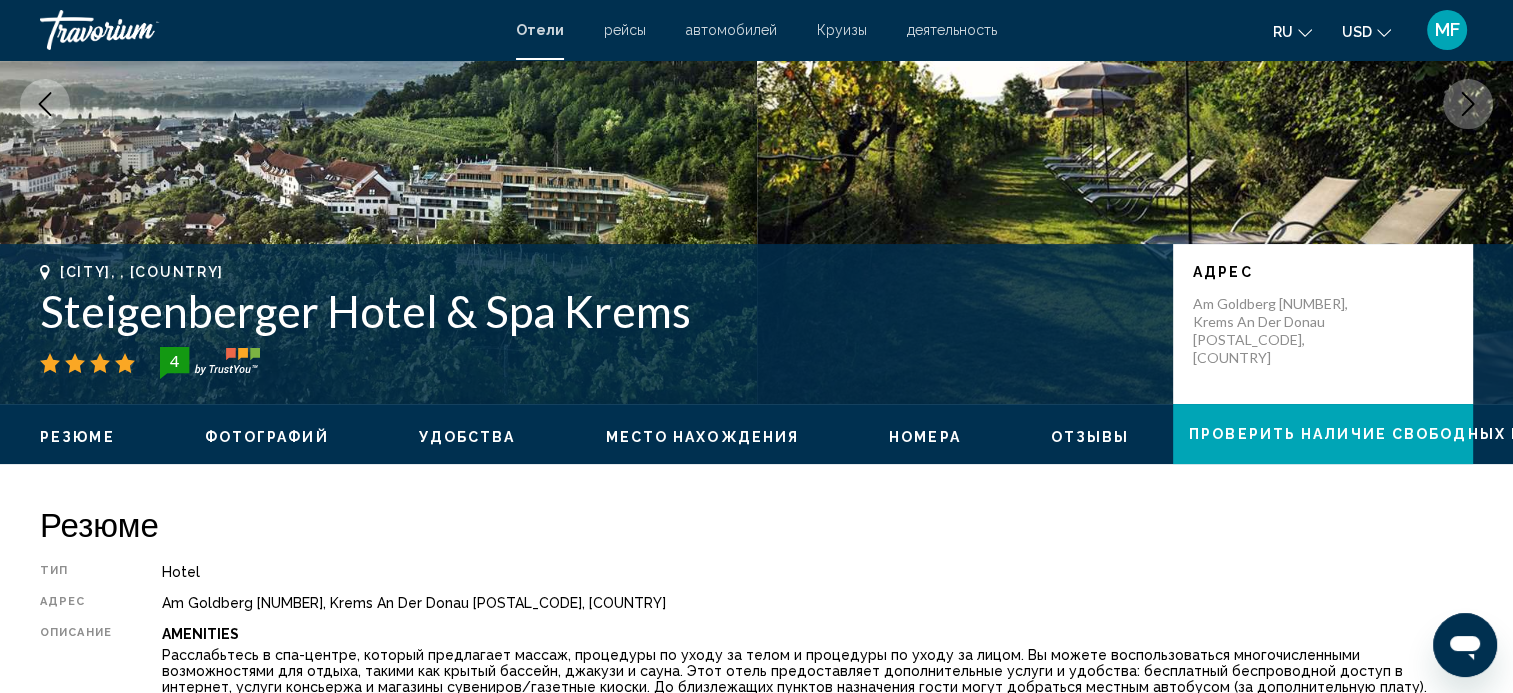 click on "Фотографий" at bounding box center (267, 437) 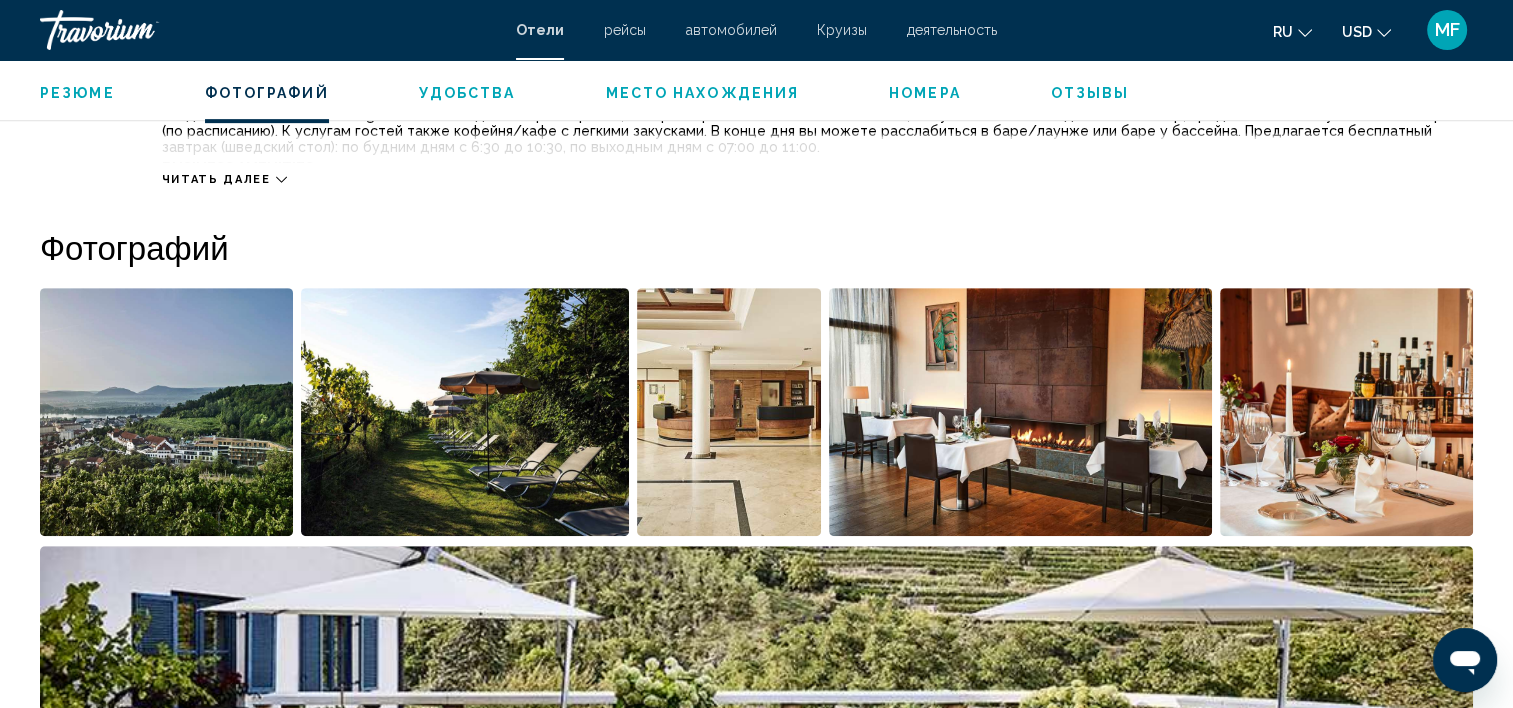 scroll, scrollTop: 976, scrollLeft: 0, axis: vertical 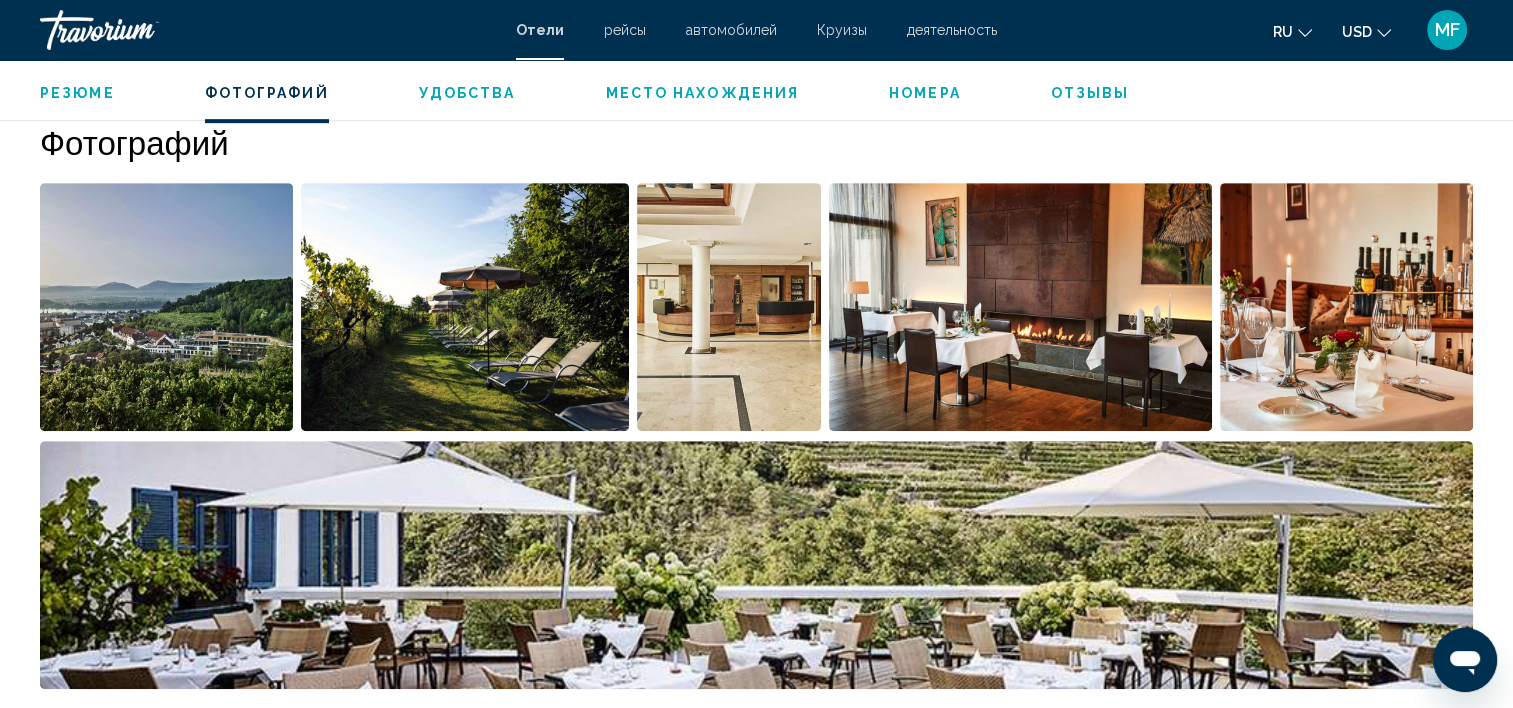 click at bounding box center [166, 307] 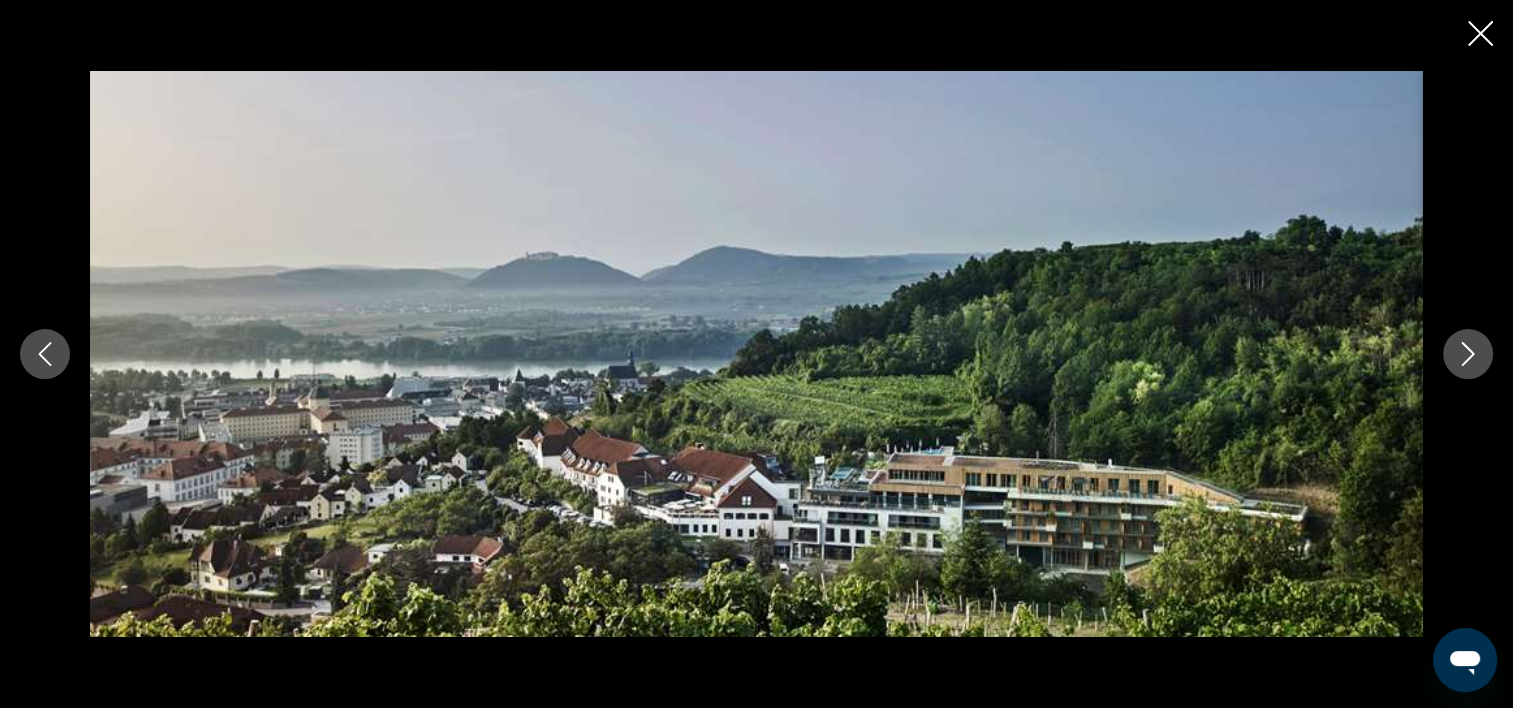 click 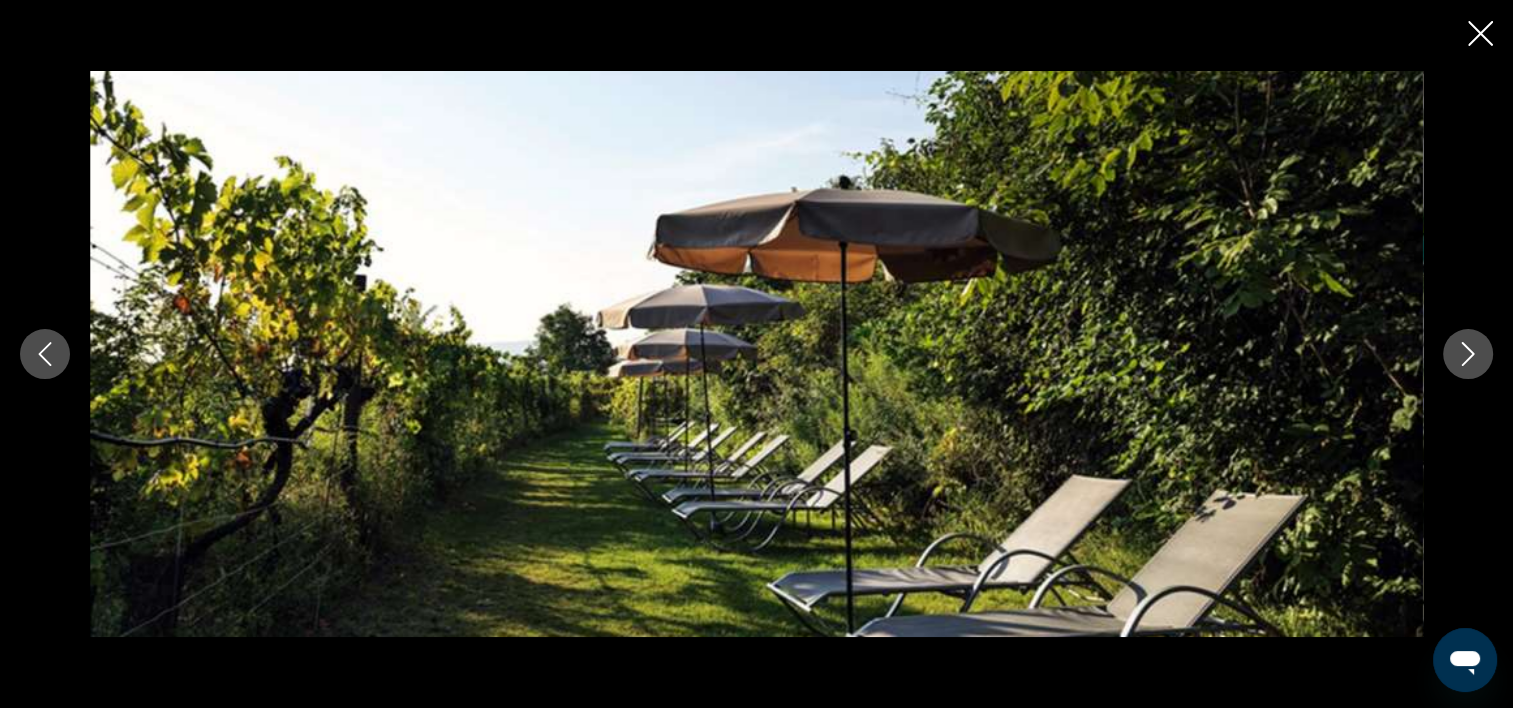 click 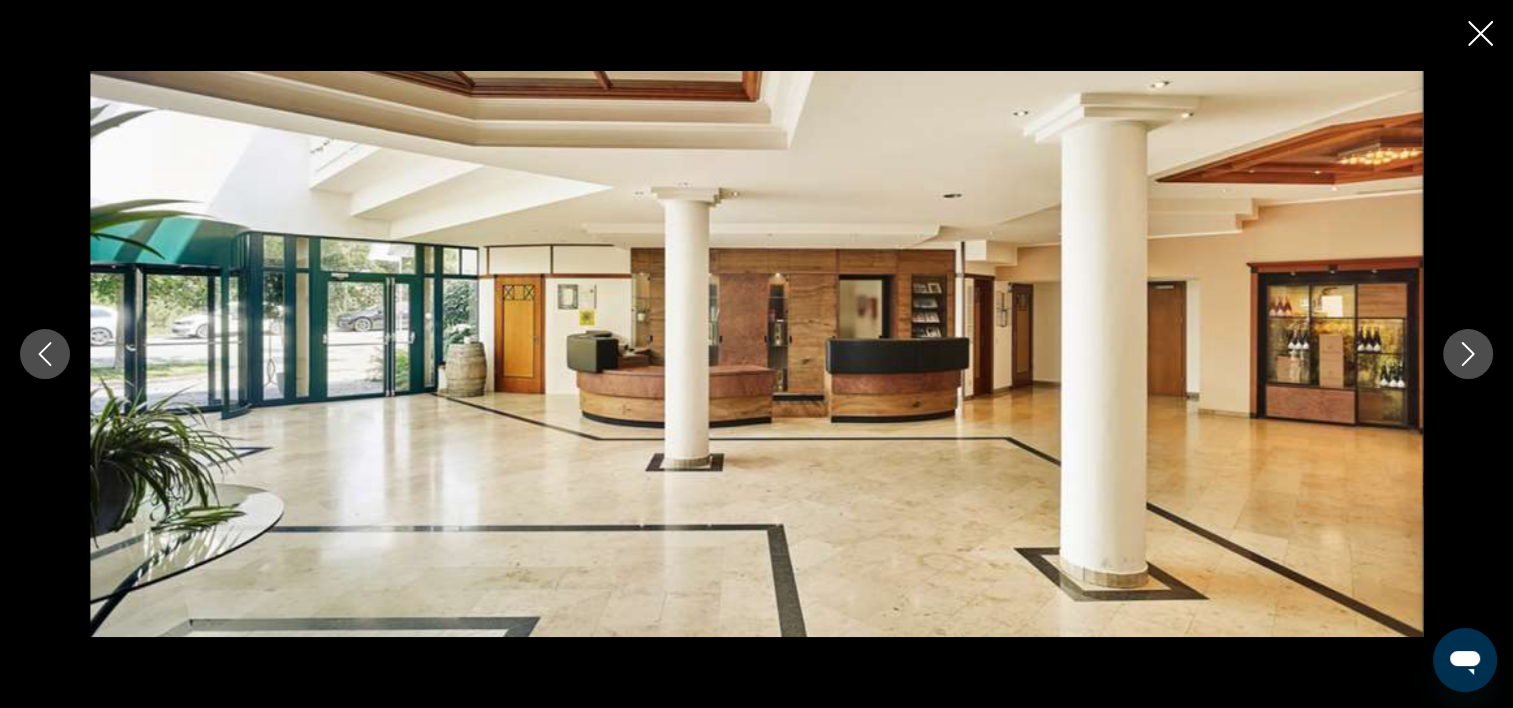 click 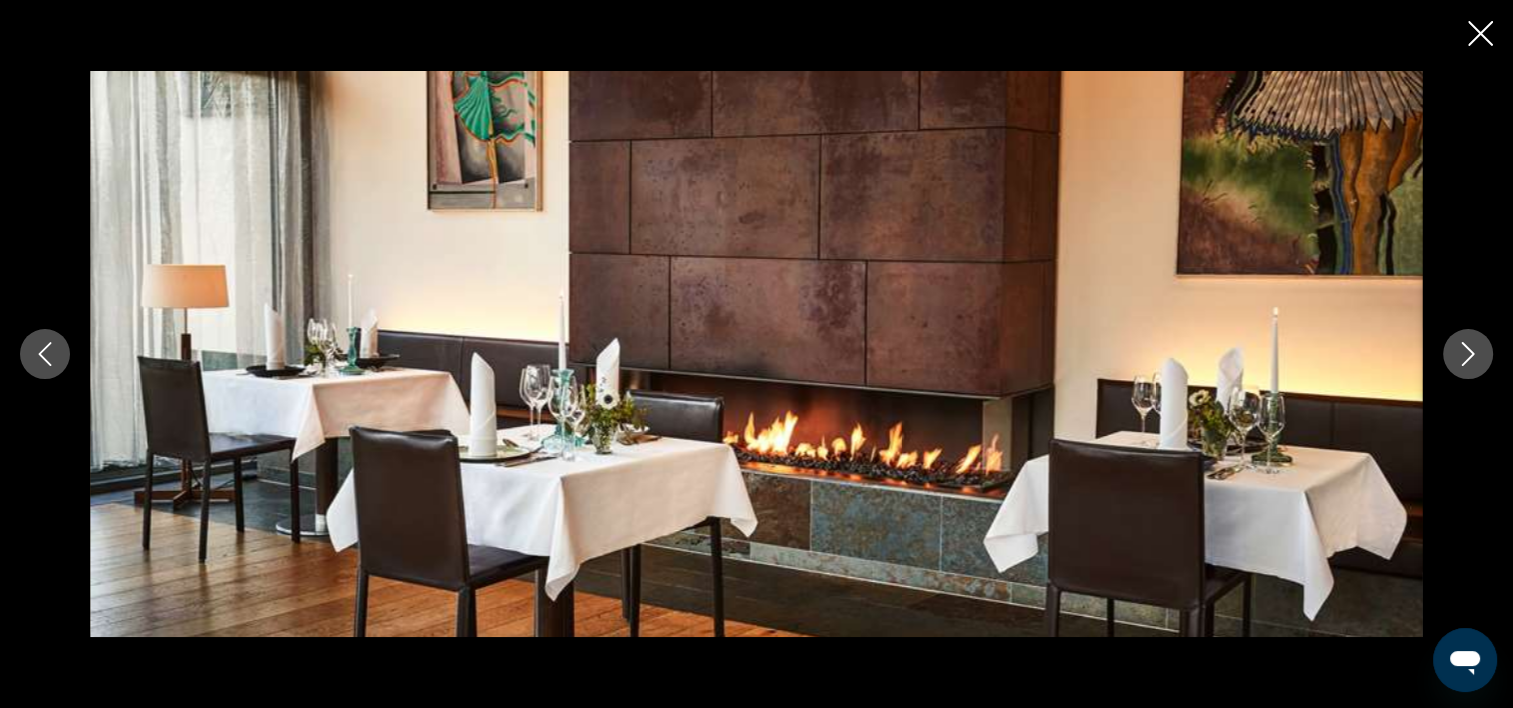 click 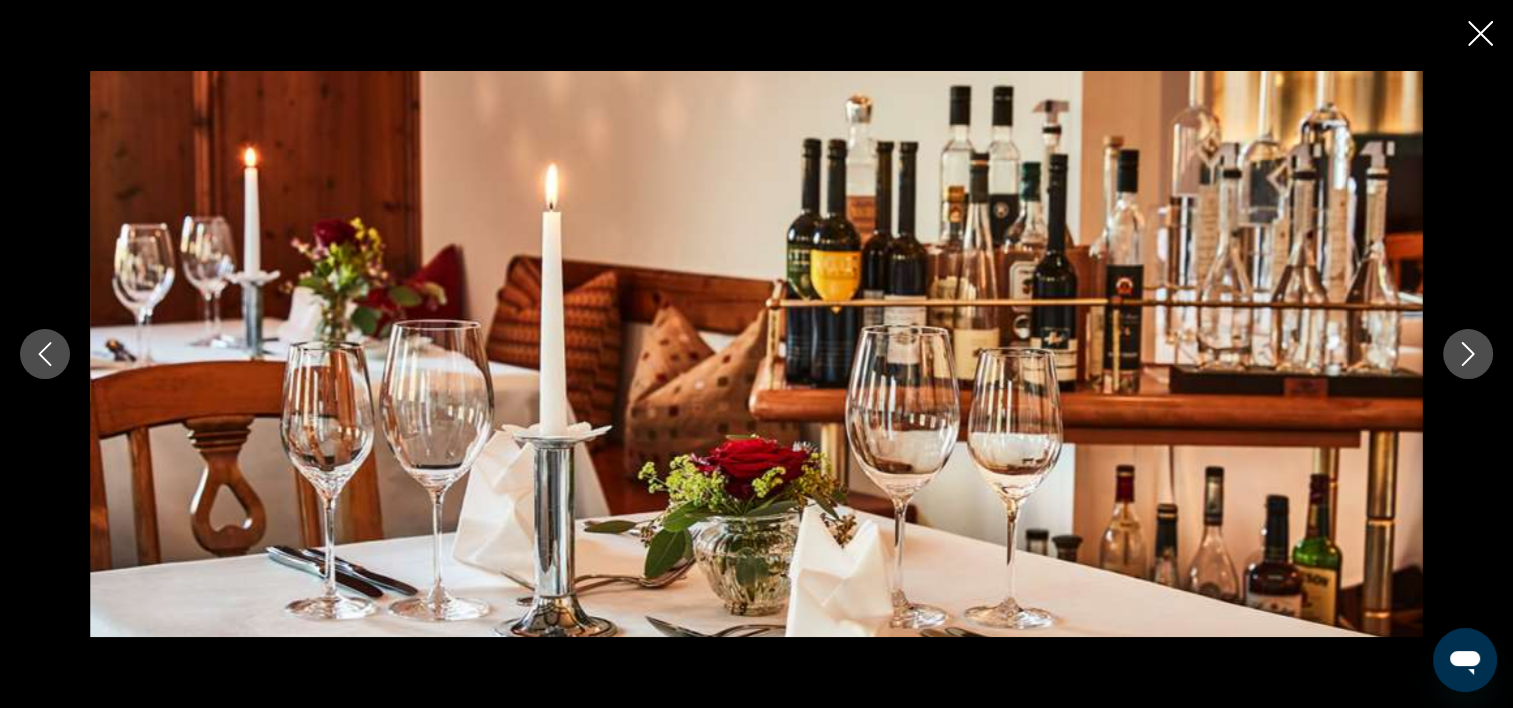 click 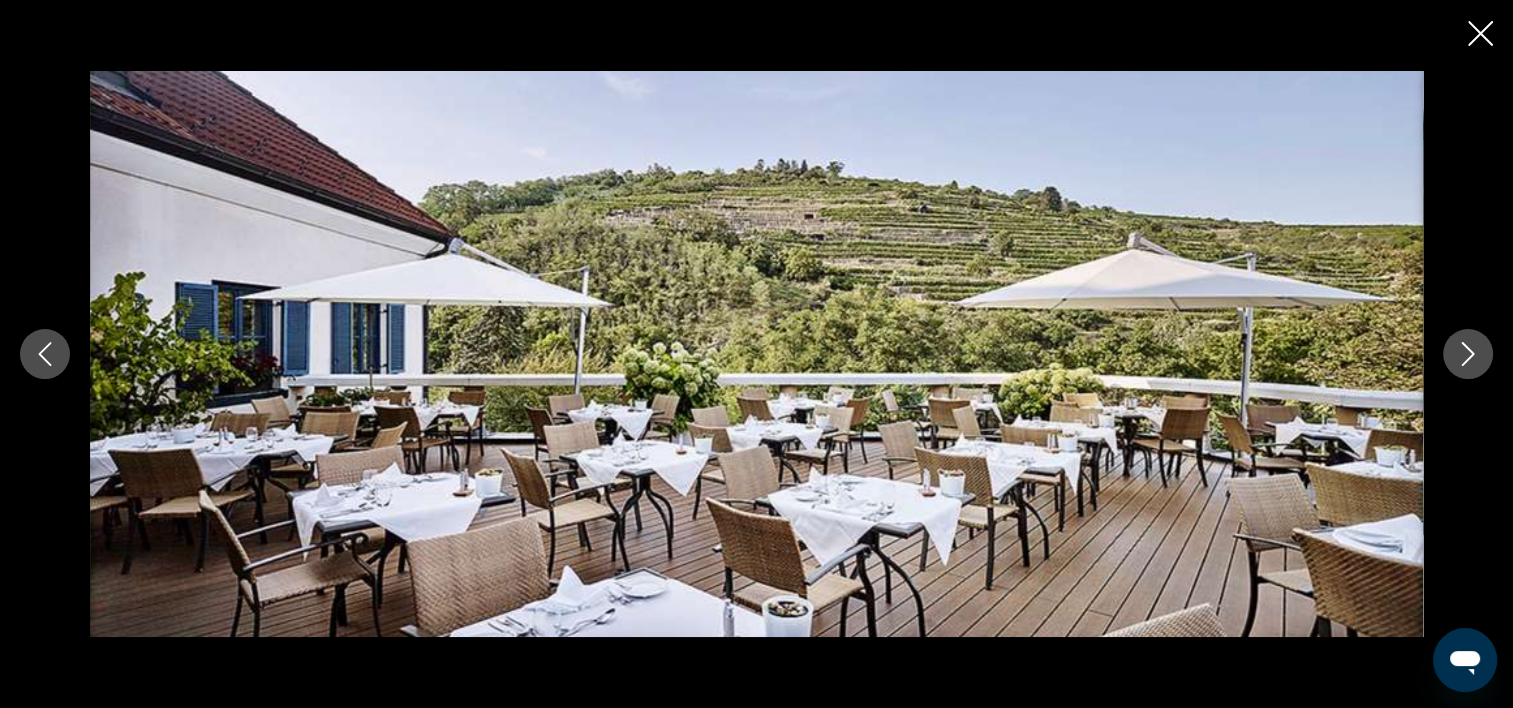click 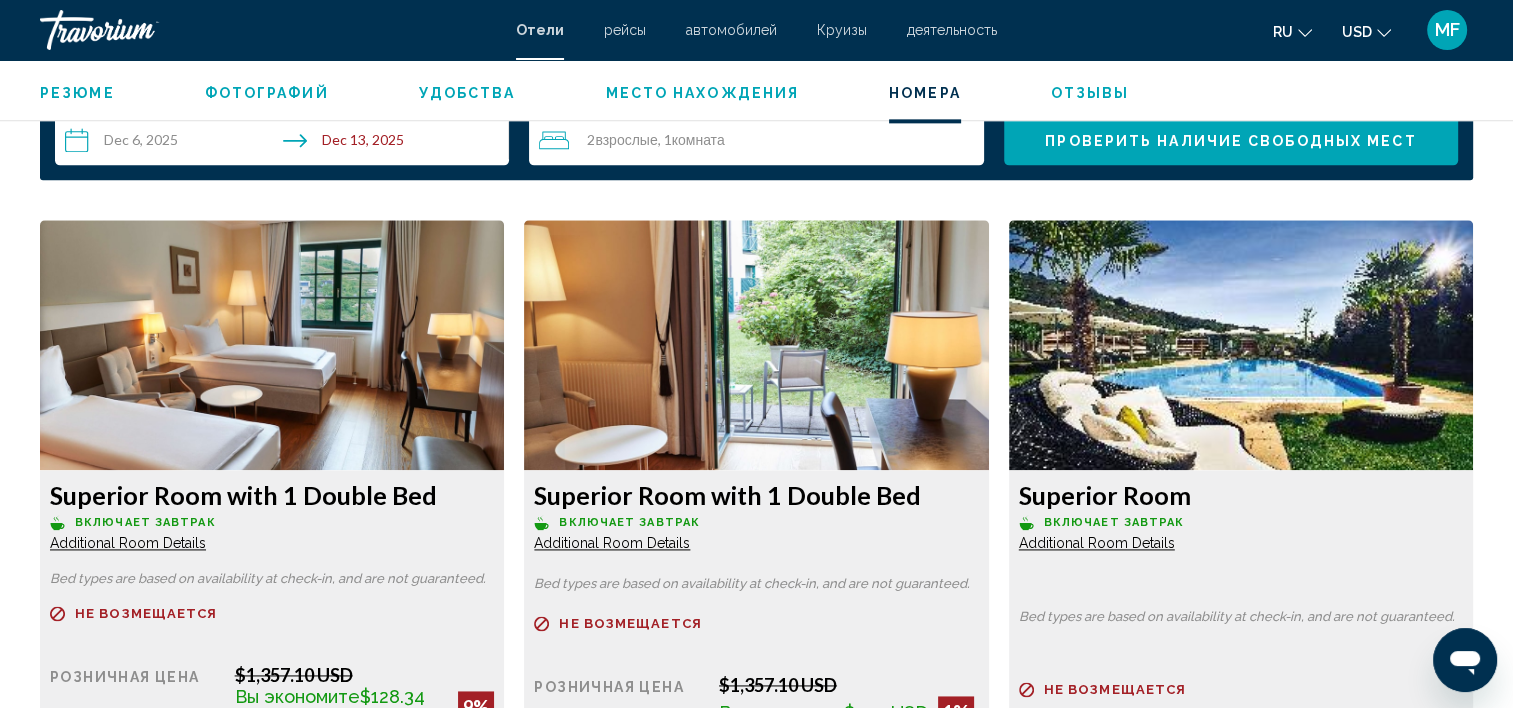 scroll, scrollTop: 2654, scrollLeft: 0, axis: vertical 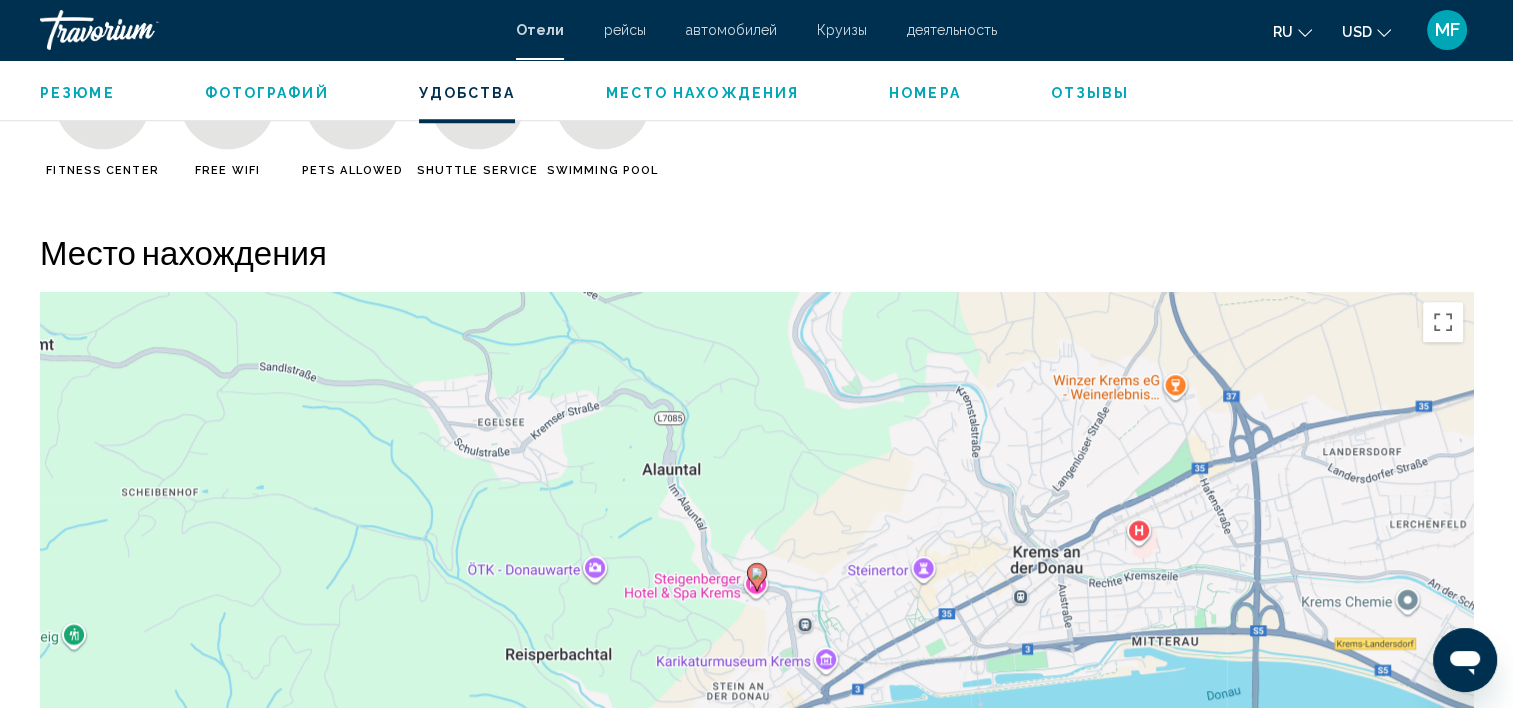 click on "Место нахождения" at bounding box center [702, 93] 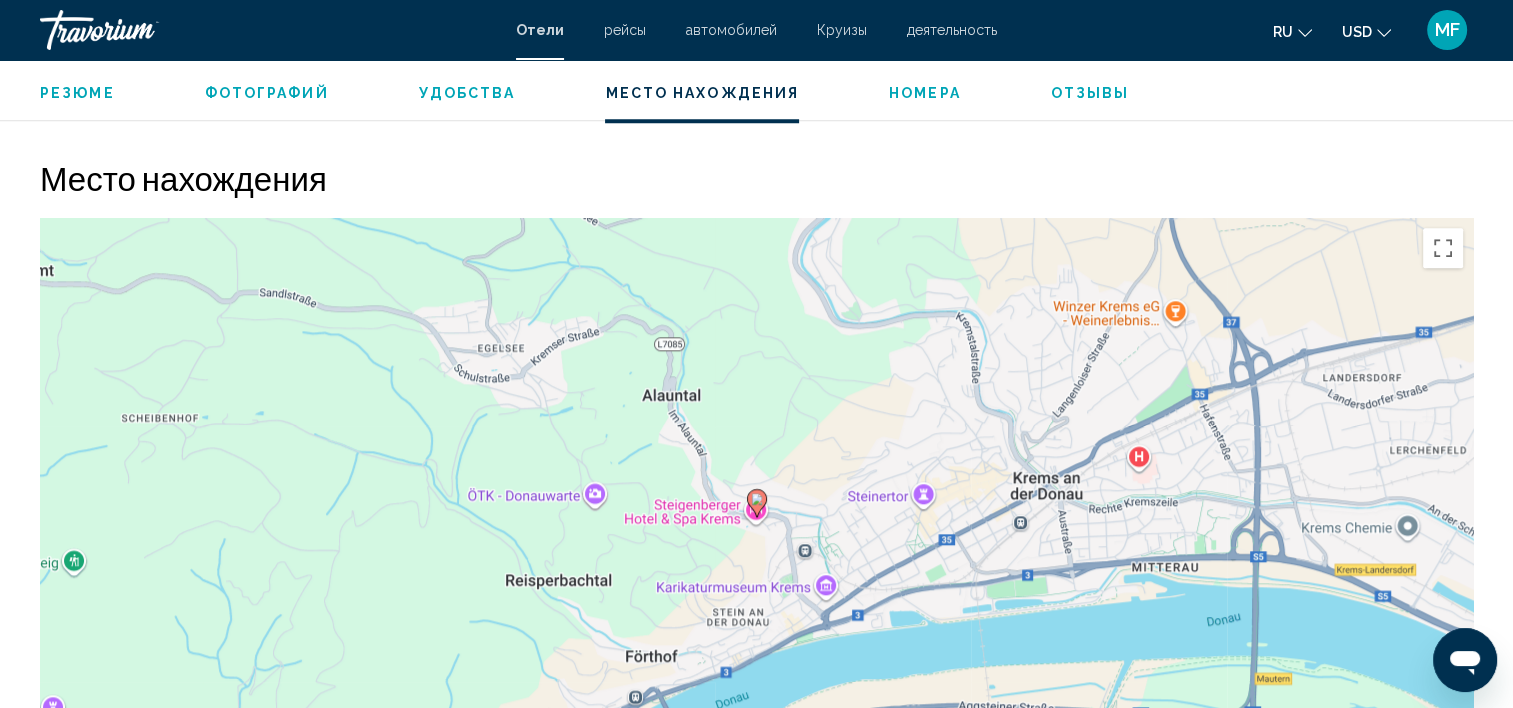 scroll, scrollTop: 1832, scrollLeft: 0, axis: vertical 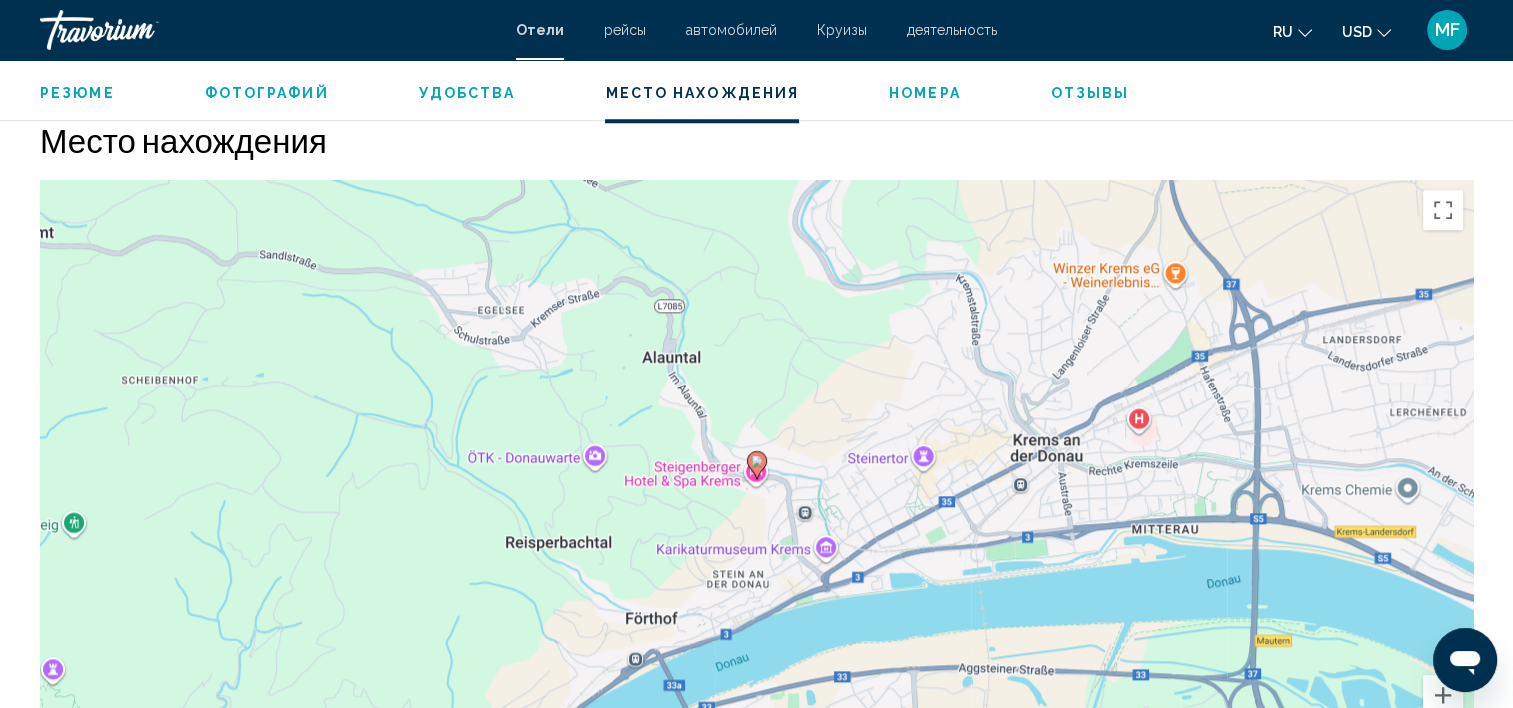 click on "Номера" at bounding box center [925, 93] 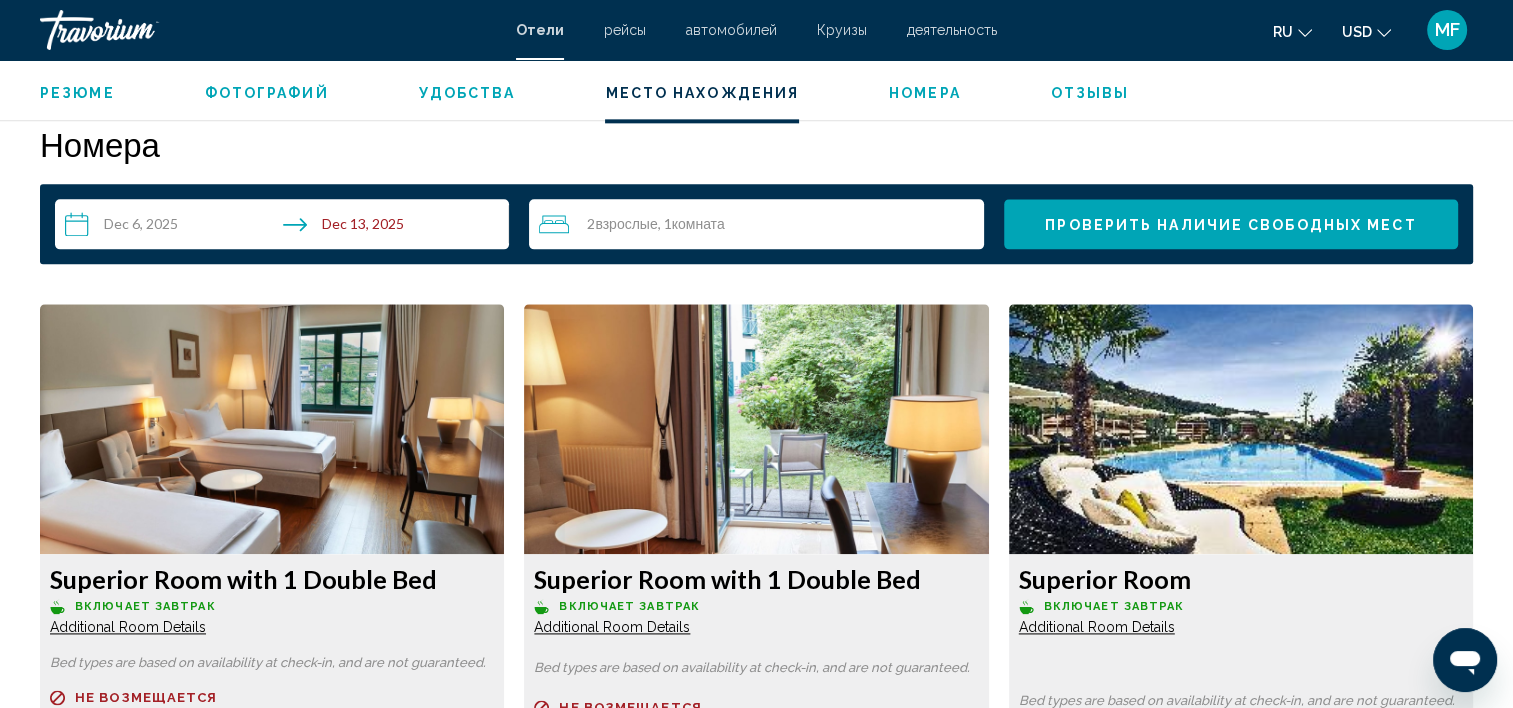 scroll, scrollTop: 2532, scrollLeft: 0, axis: vertical 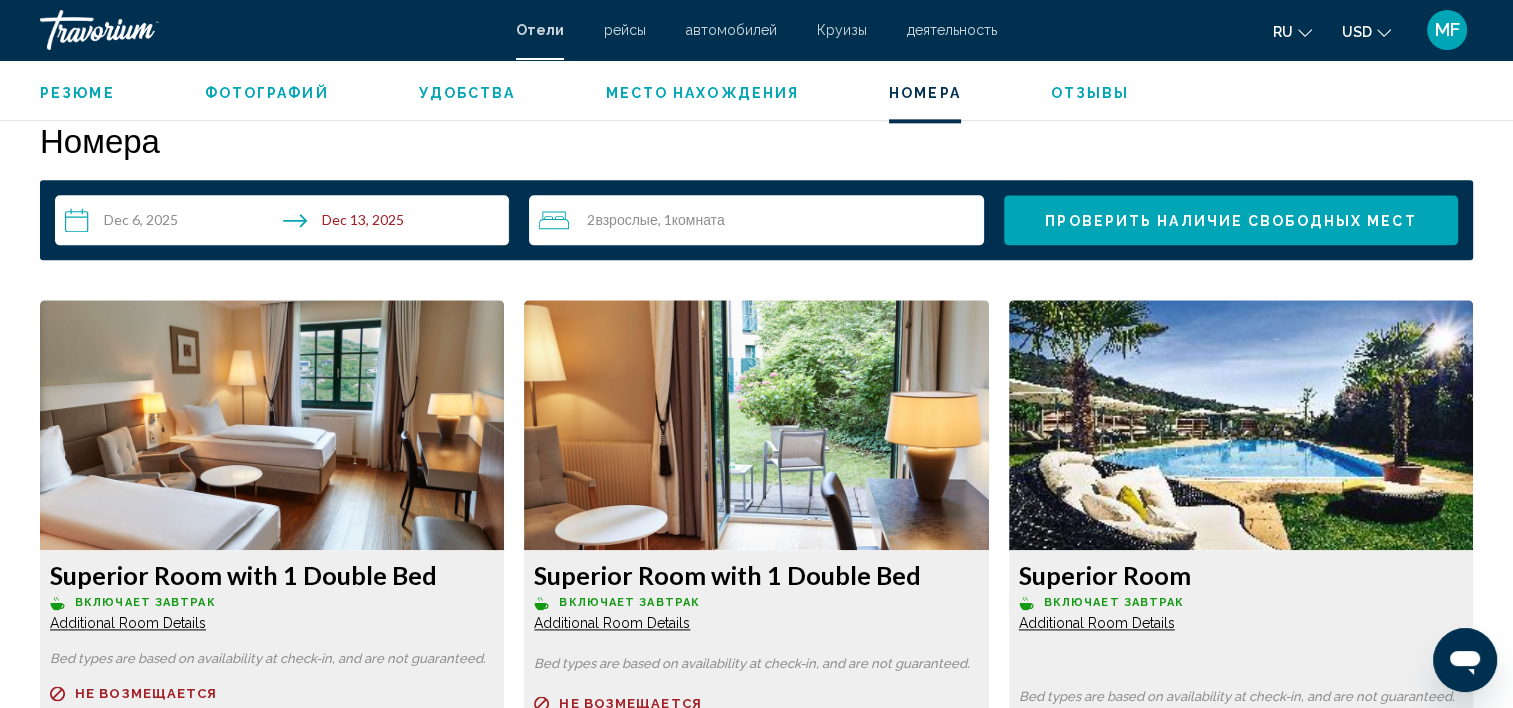 type 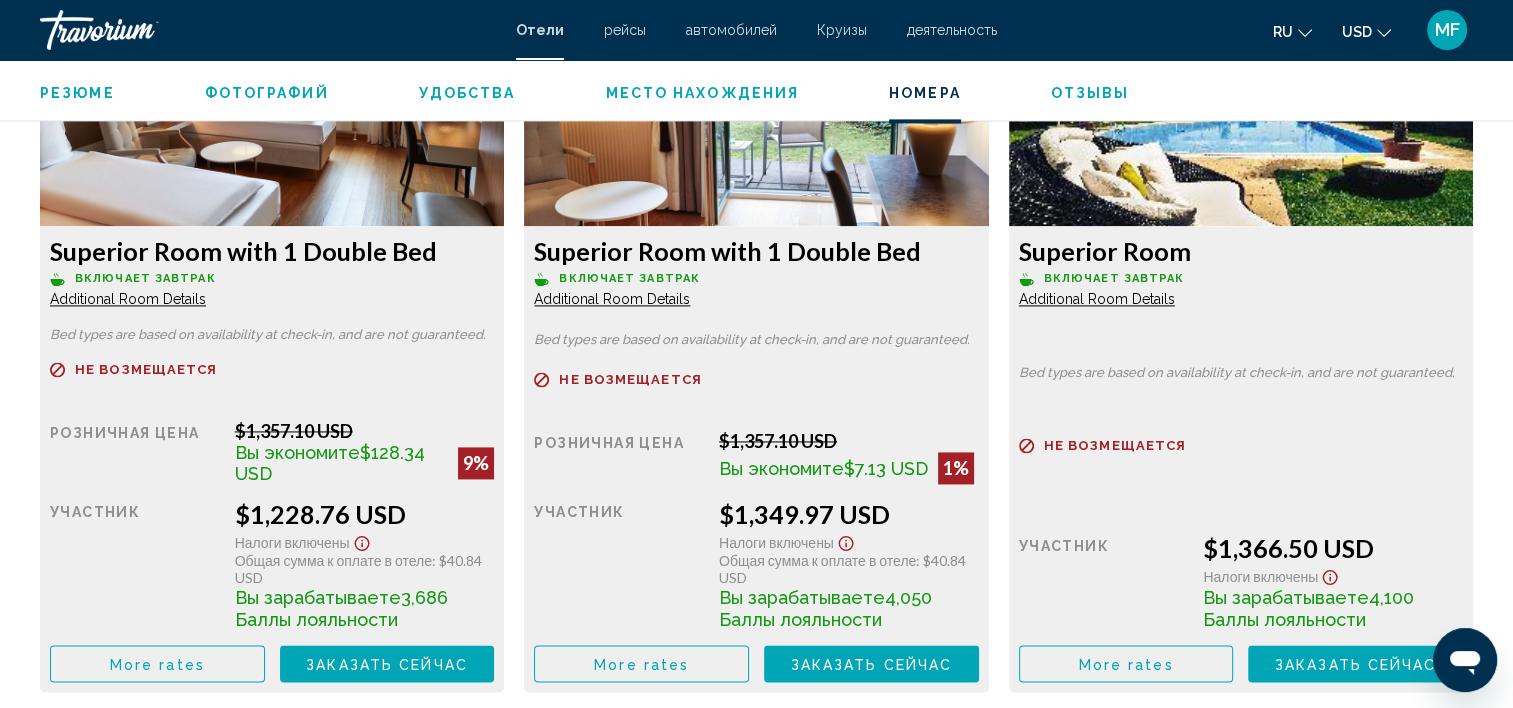 scroll, scrollTop: 2772, scrollLeft: 0, axis: vertical 